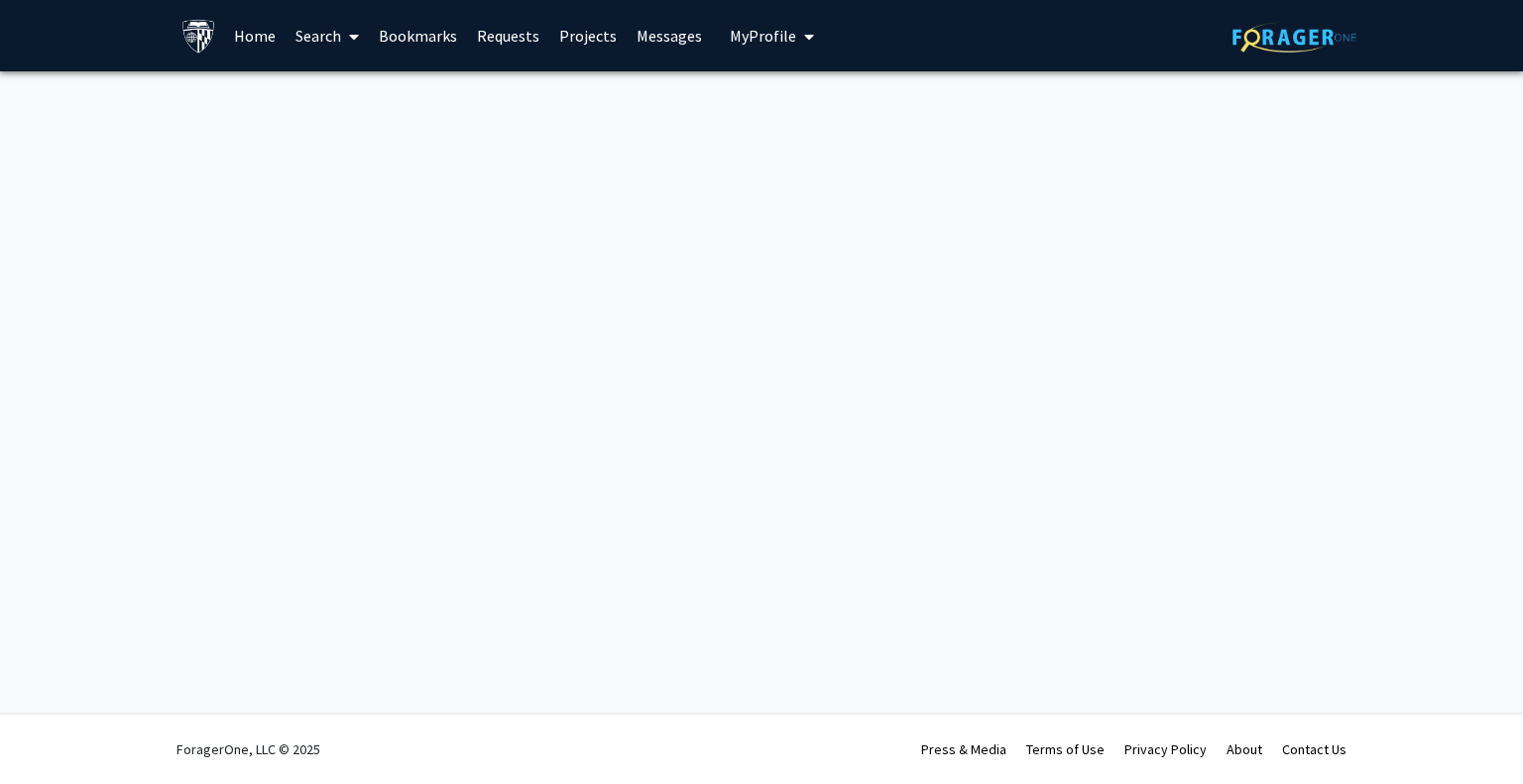 scroll, scrollTop: 0, scrollLeft: 0, axis: both 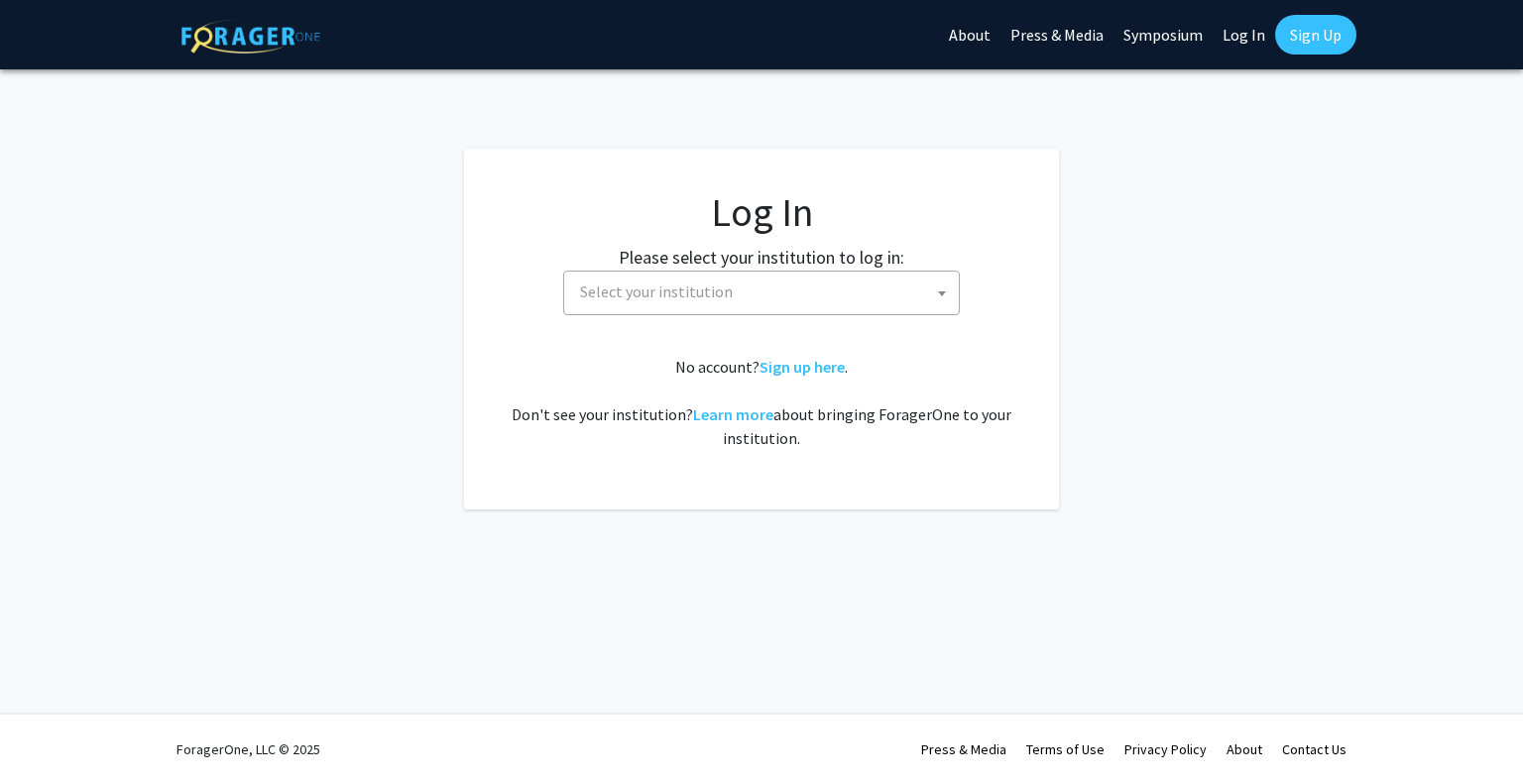 select 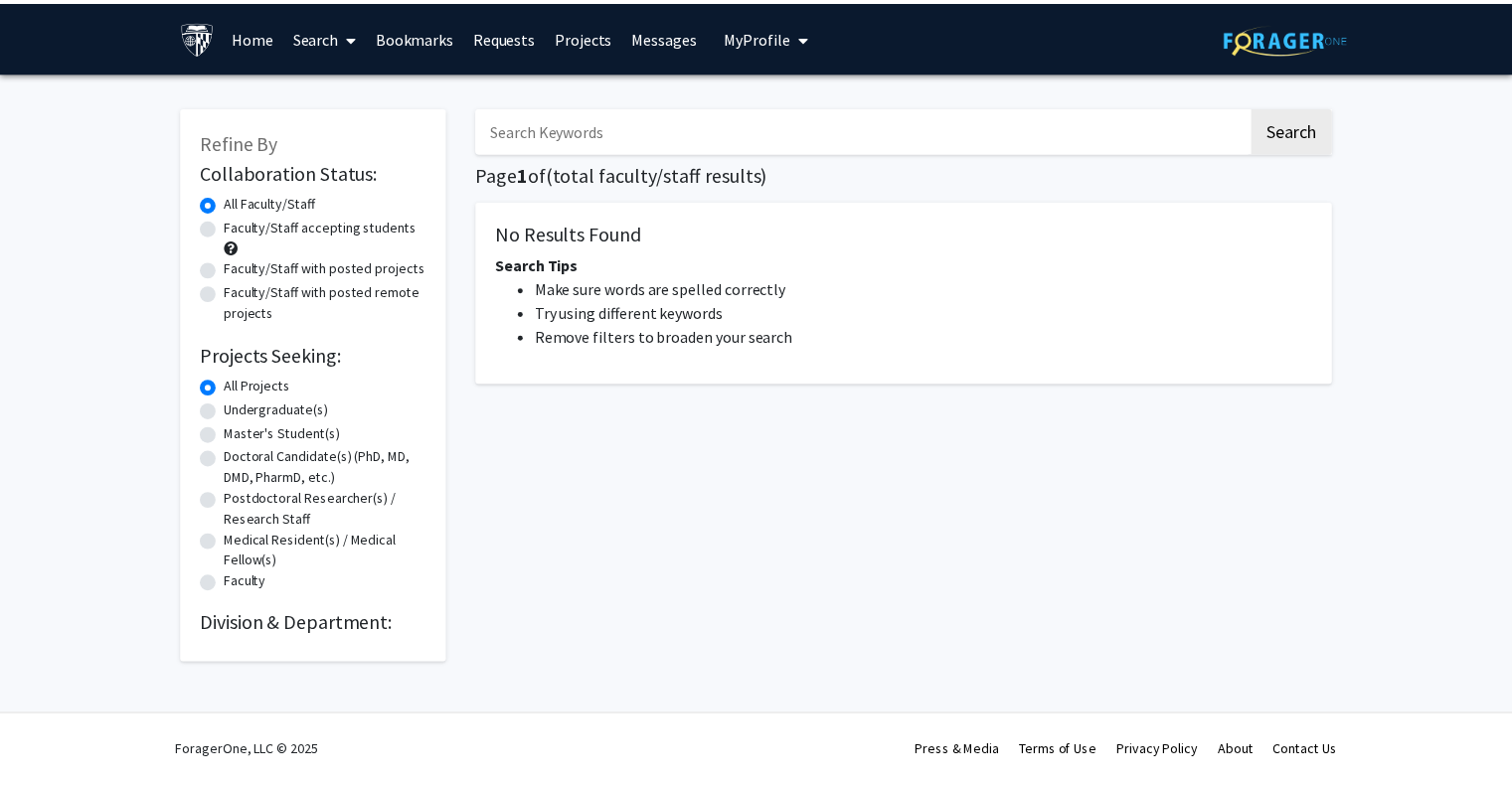 scroll, scrollTop: 0, scrollLeft: 0, axis: both 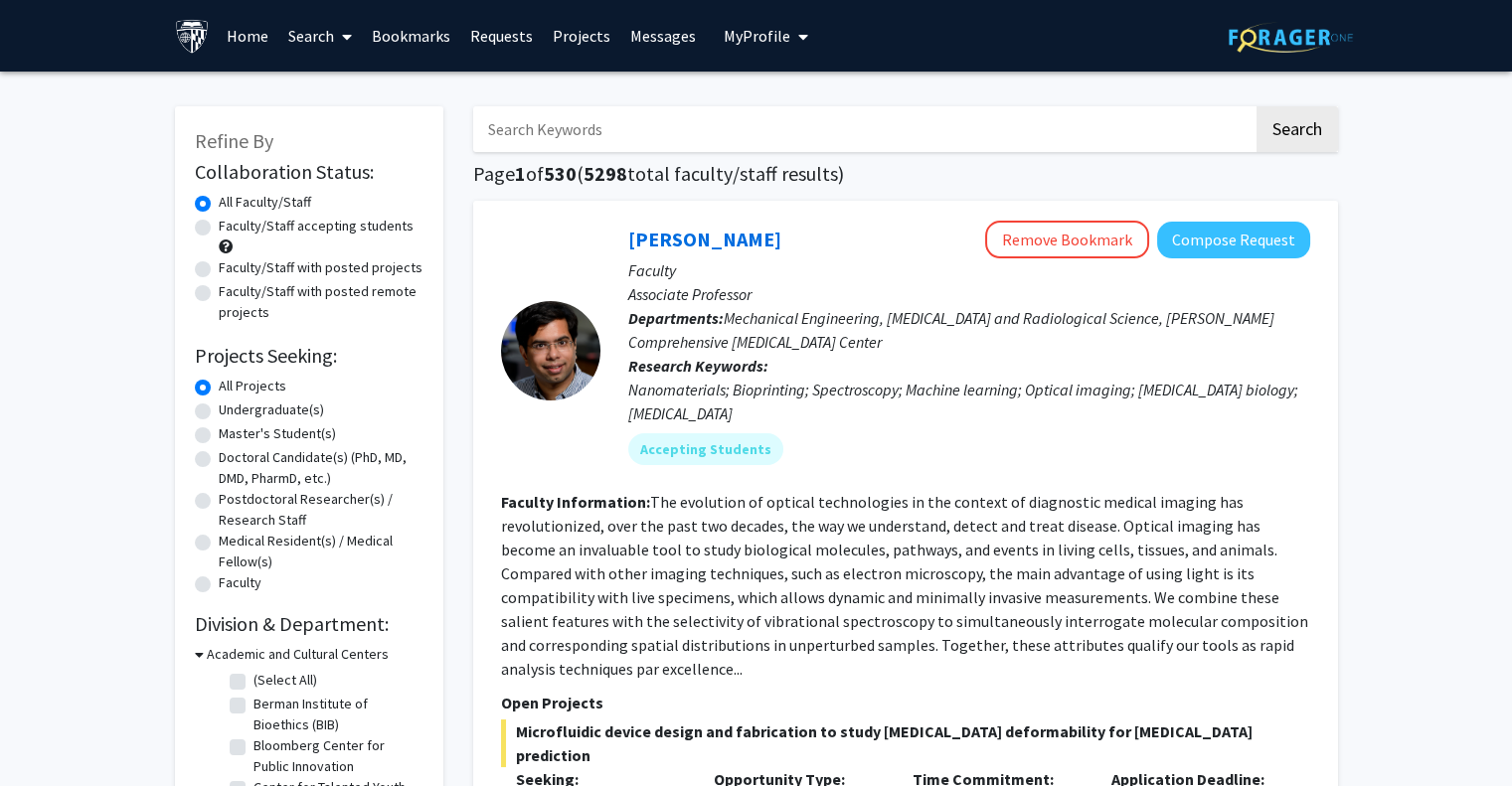 click 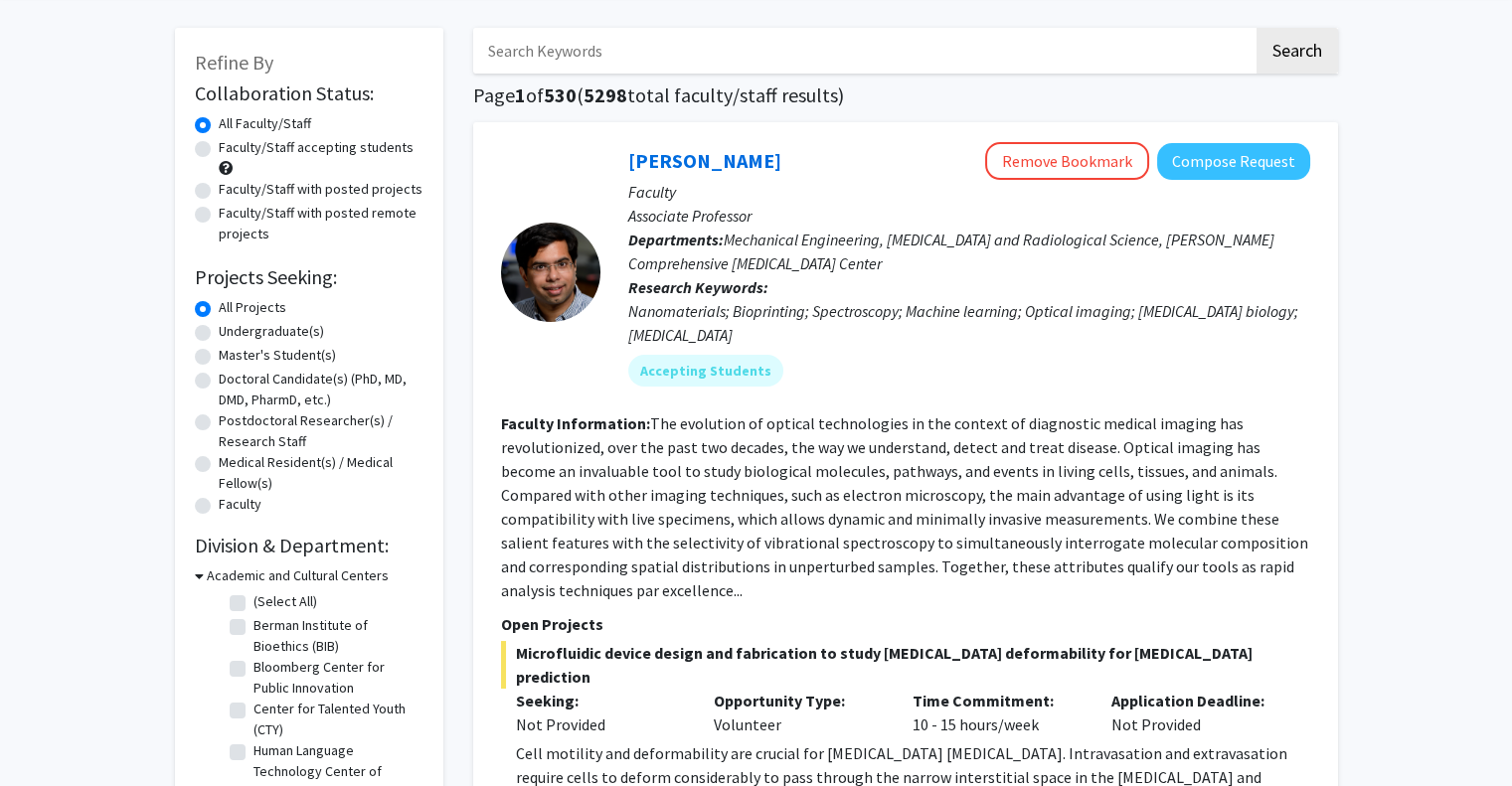 scroll, scrollTop: 99, scrollLeft: 0, axis: vertical 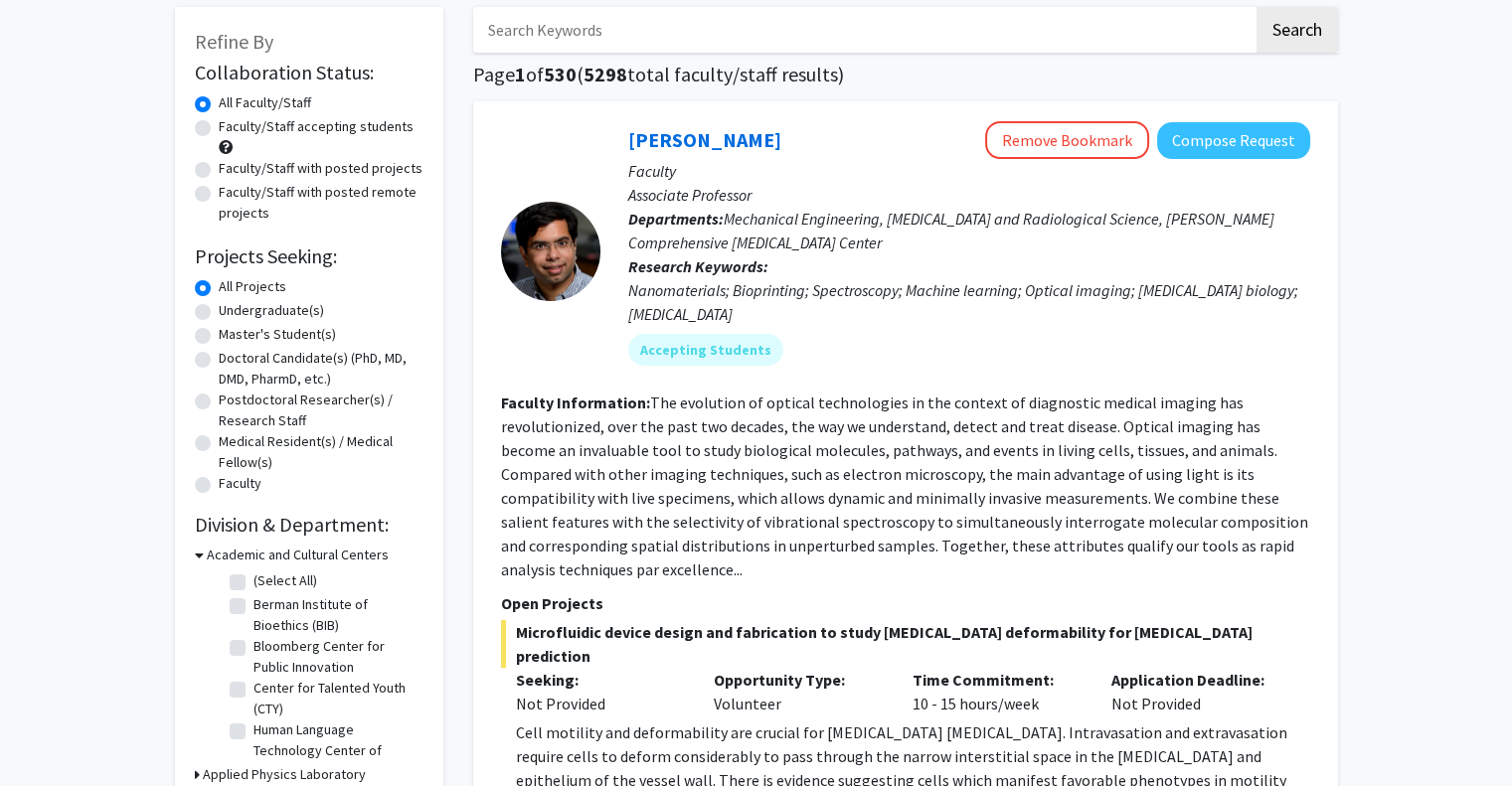 click on "Faculty/Staff accepting students" 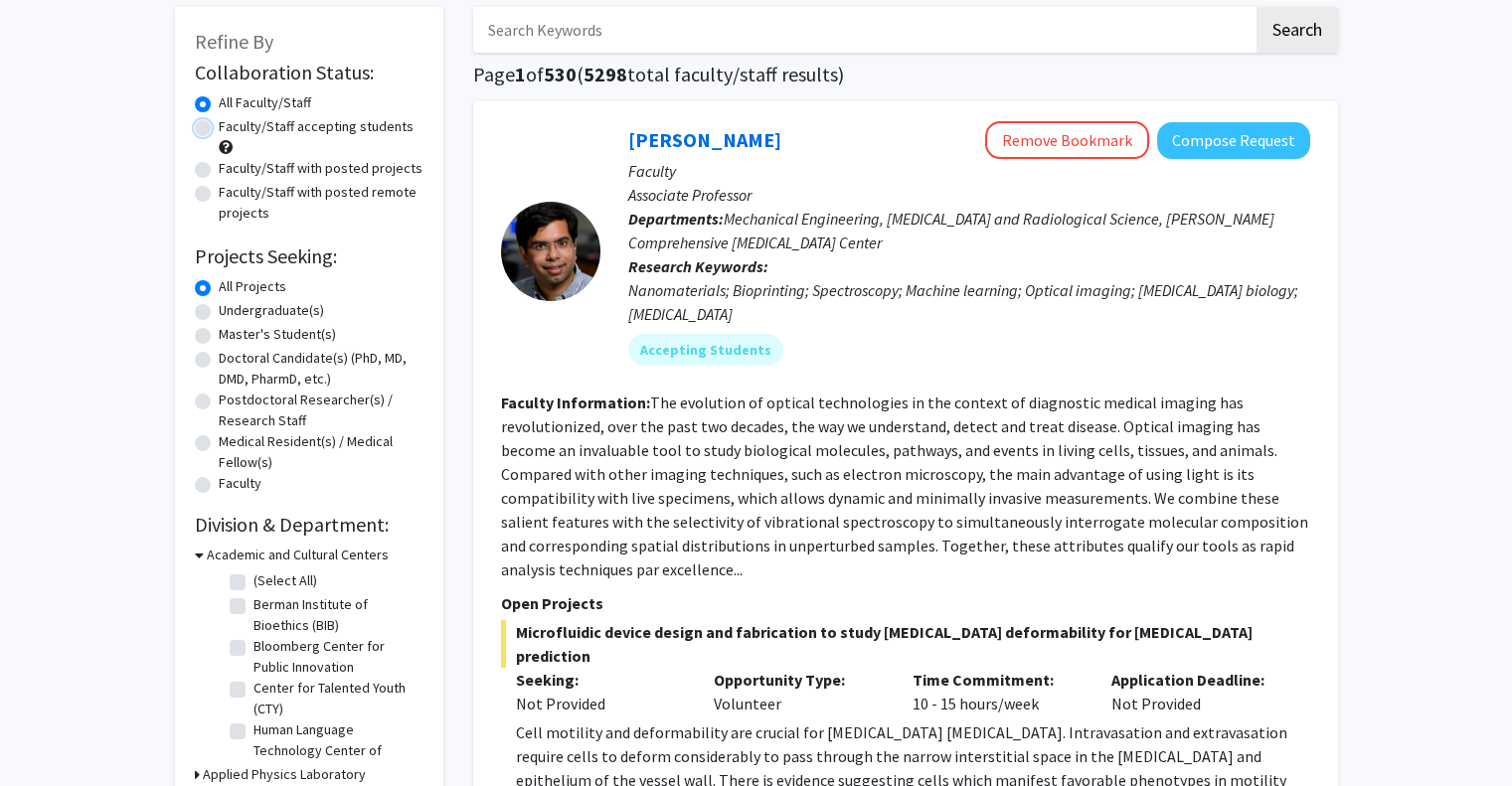 click on "Faculty/Staff accepting students" at bounding box center [225, 122] 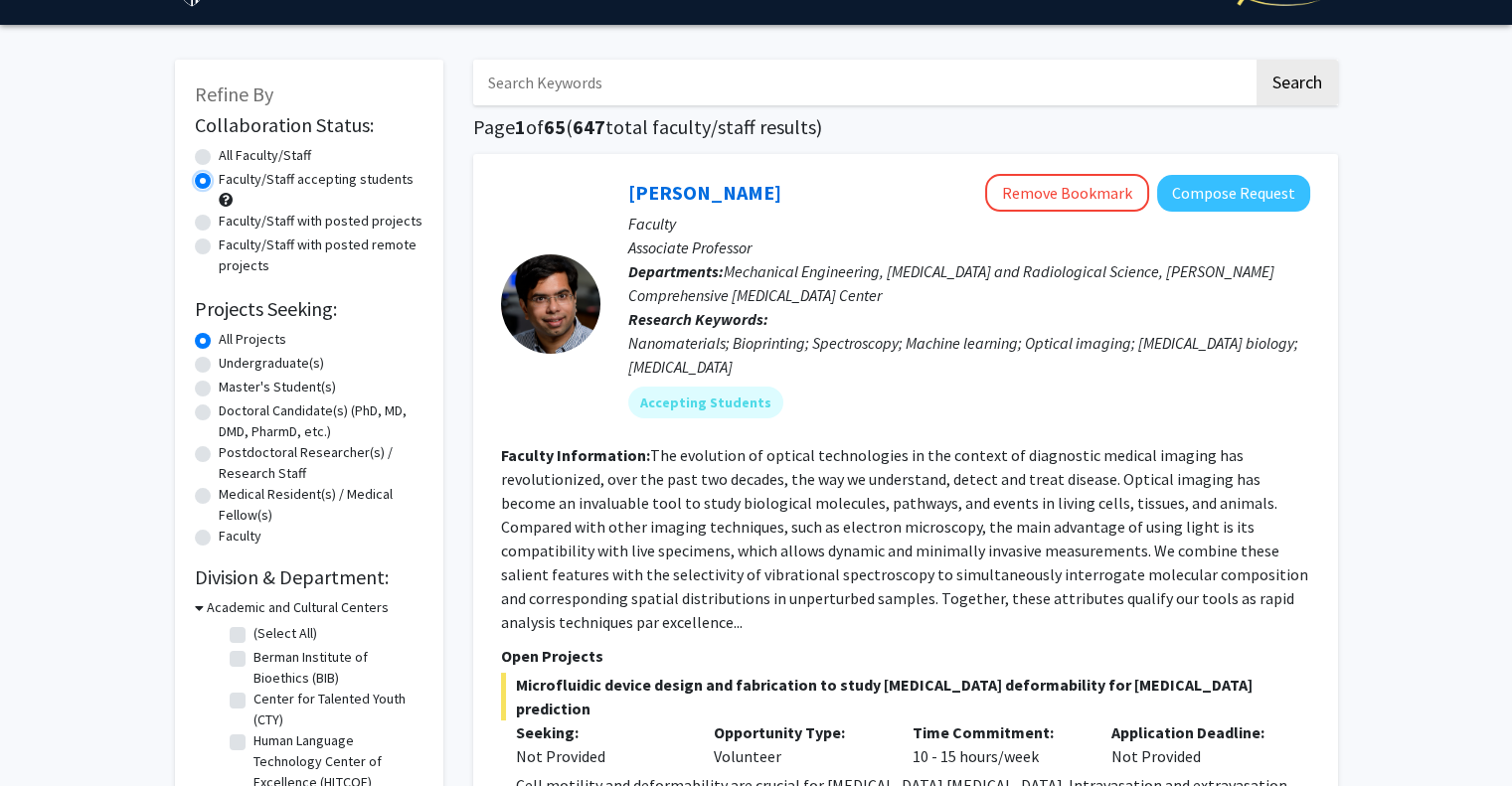 scroll, scrollTop: 0, scrollLeft: 0, axis: both 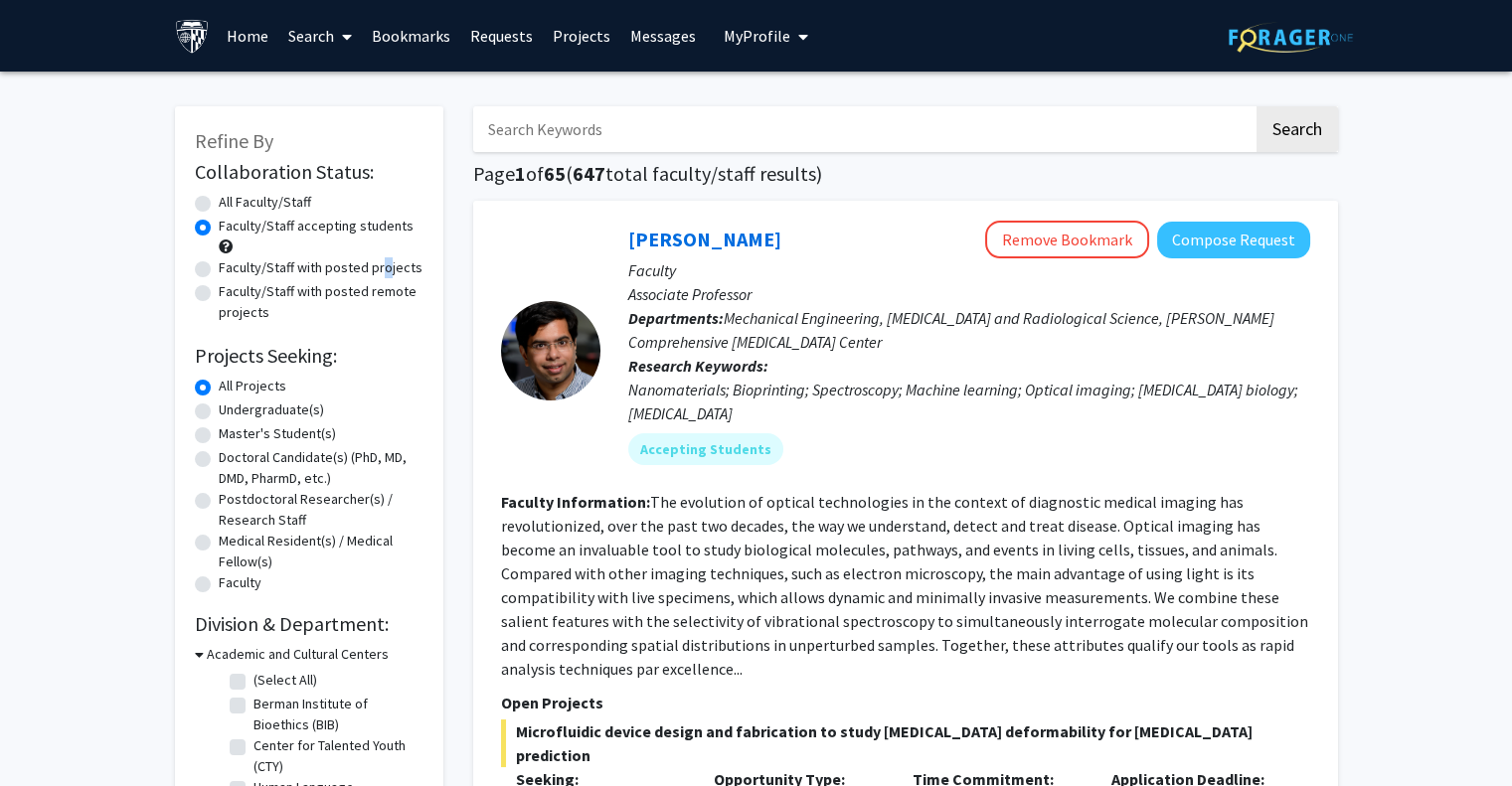 click on "Faculty/Staff with posted projects" 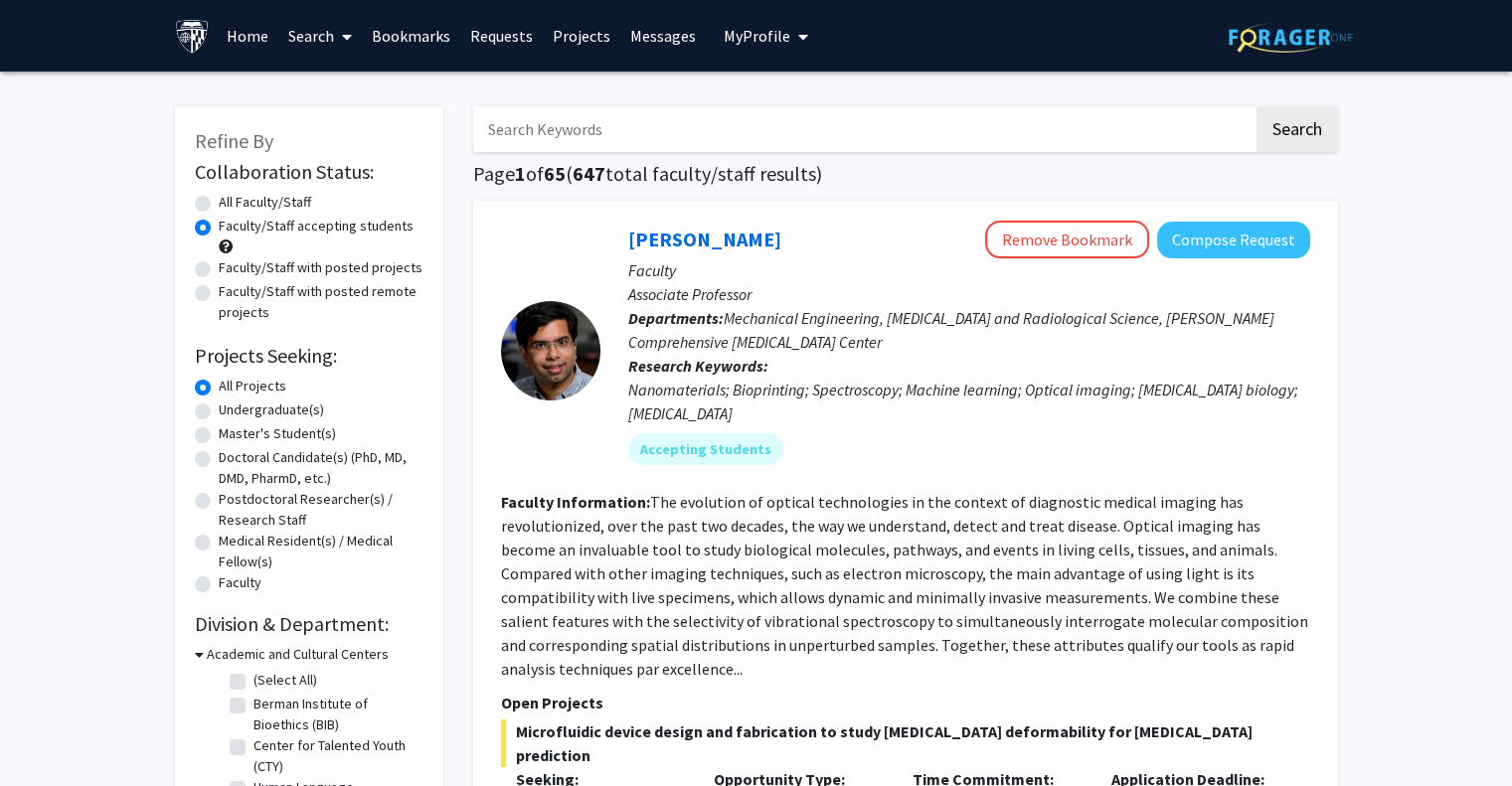 click on "Faculty/Staff with posted projects" 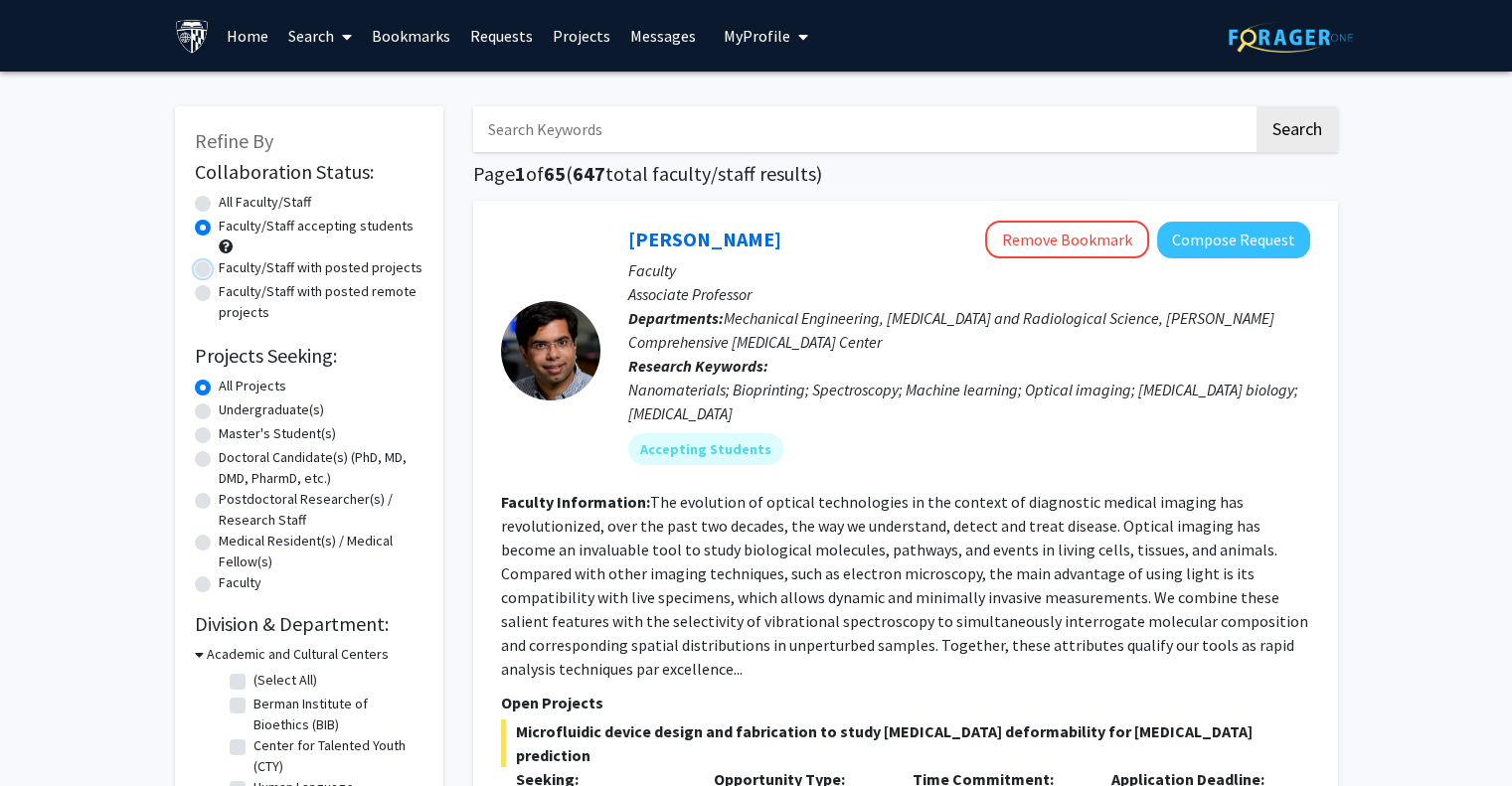 click on "Faculty/Staff with posted projects" at bounding box center (225, 263) 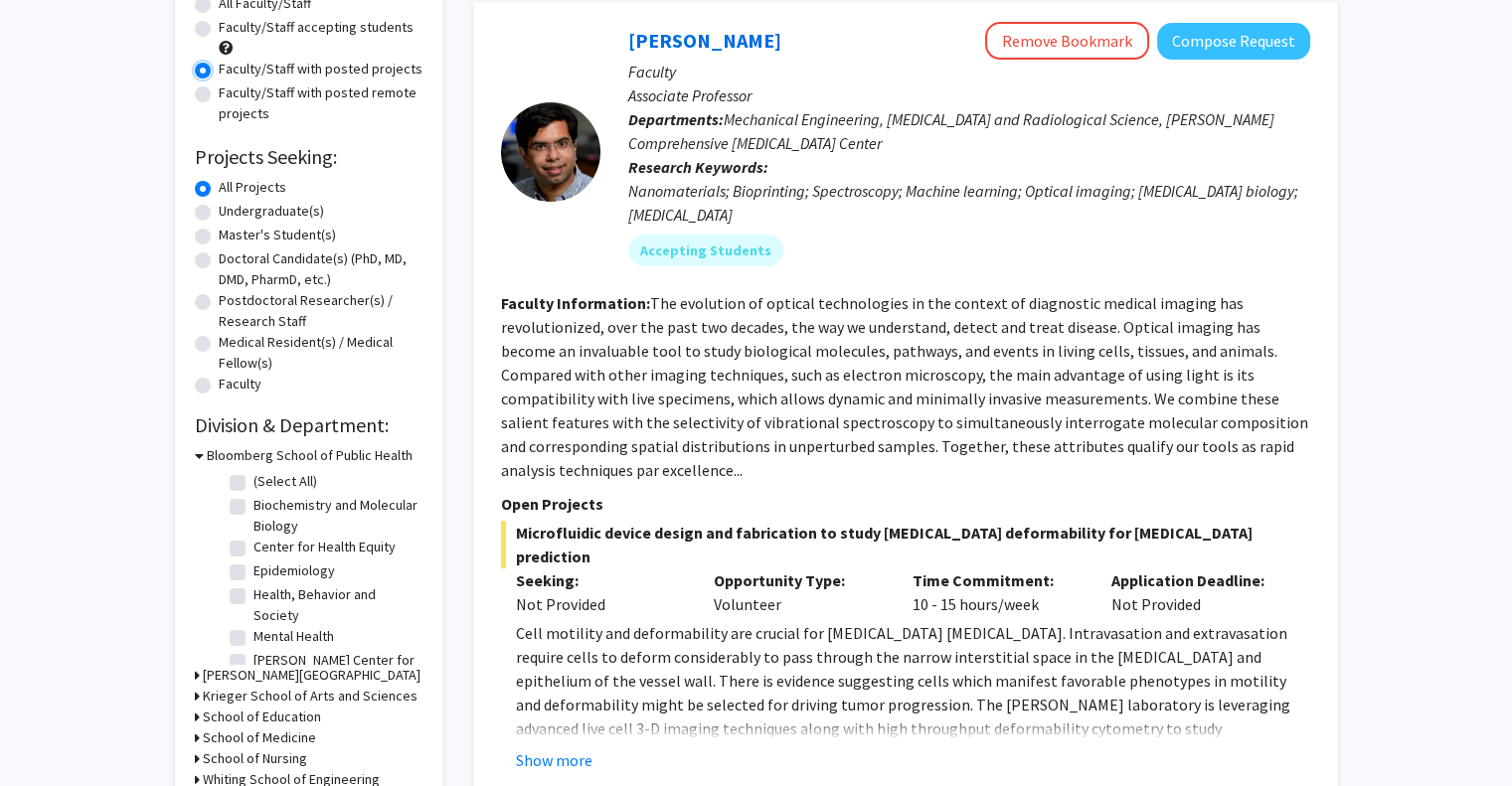 scroll, scrollTop: 497, scrollLeft: 0, axis: vertical 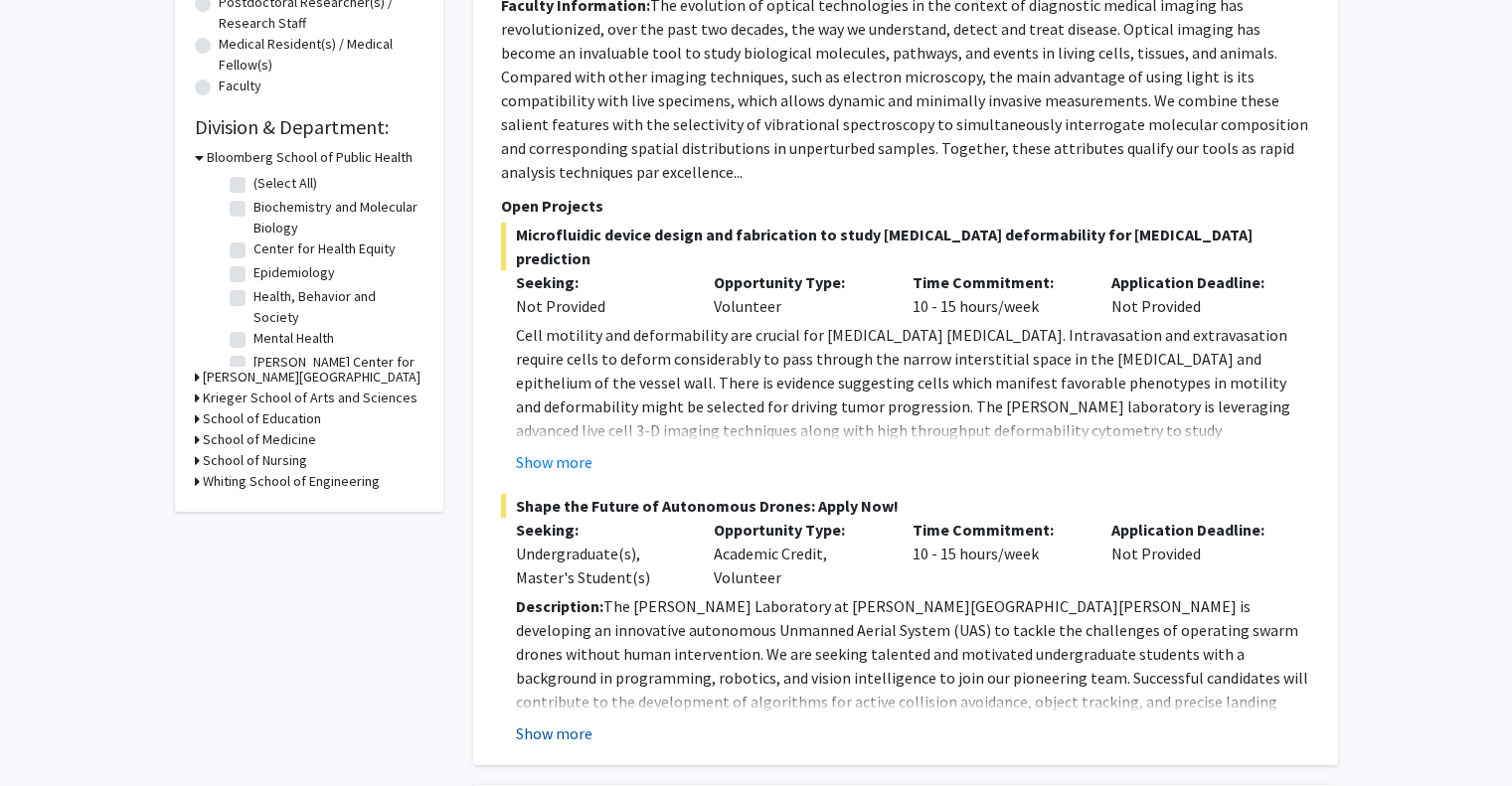 click on "Show more" 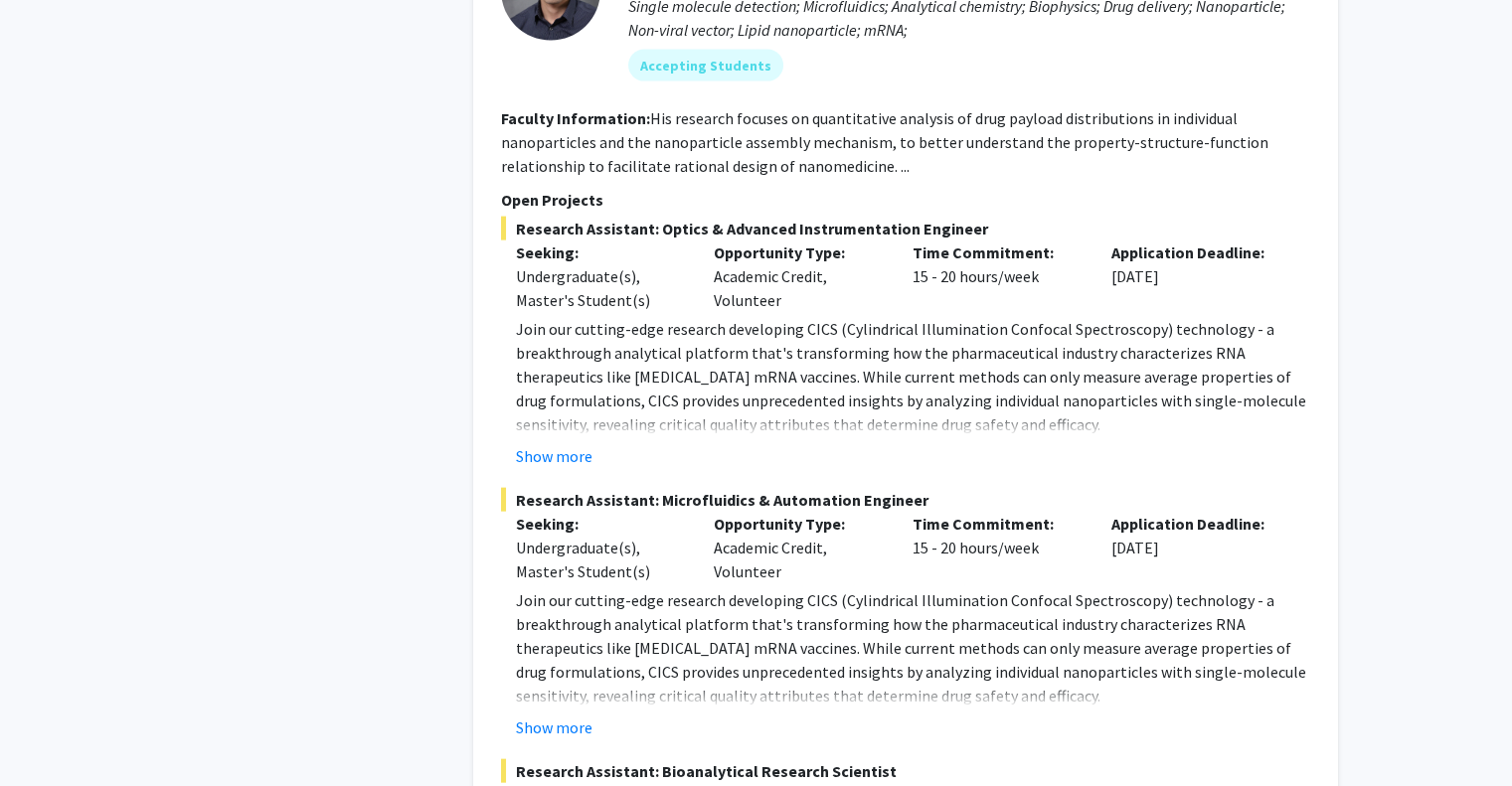 scroll, scrollTop: 8049, scrollLeft: 0, axis: vertical 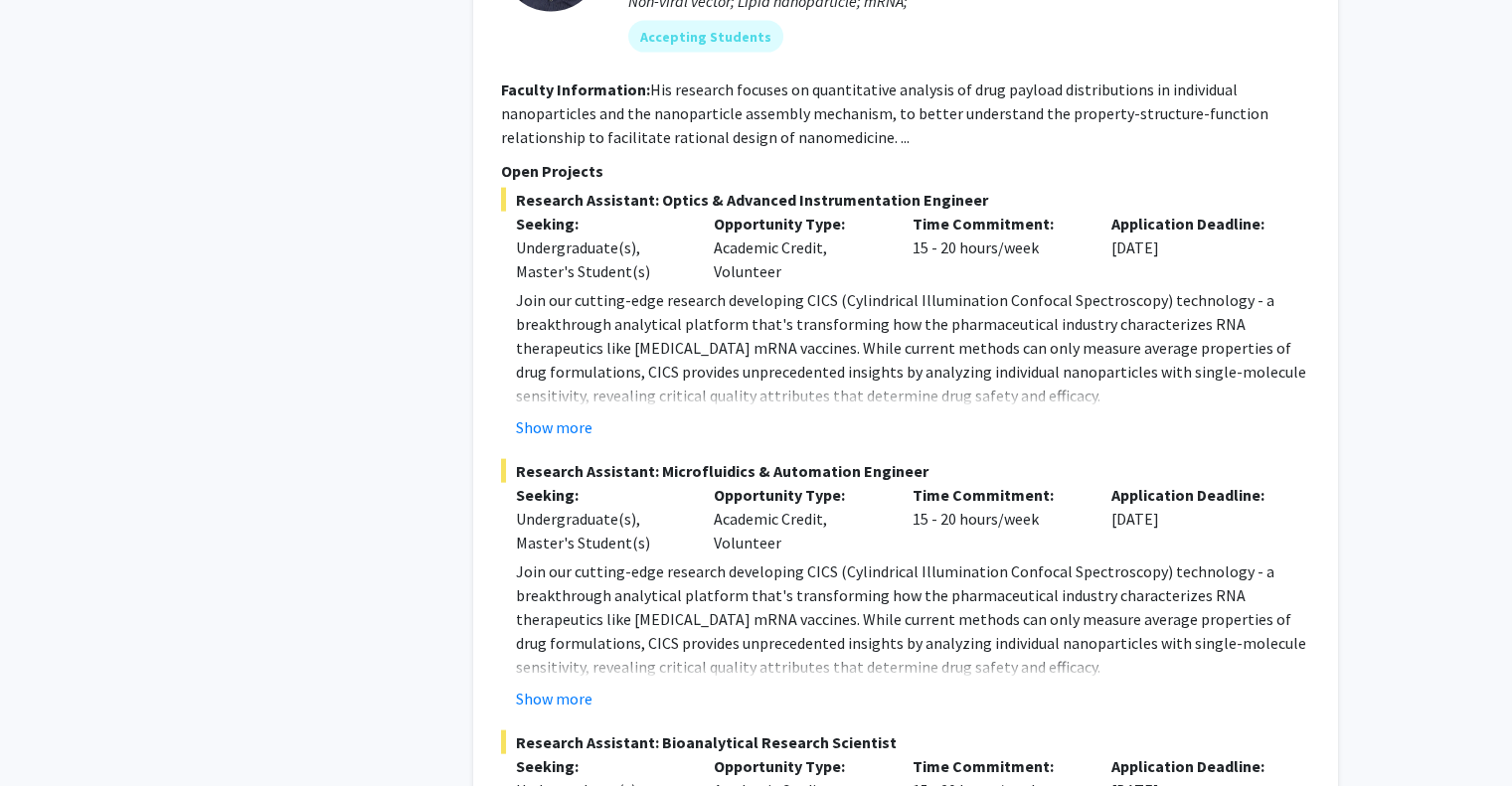 click on "Show more" 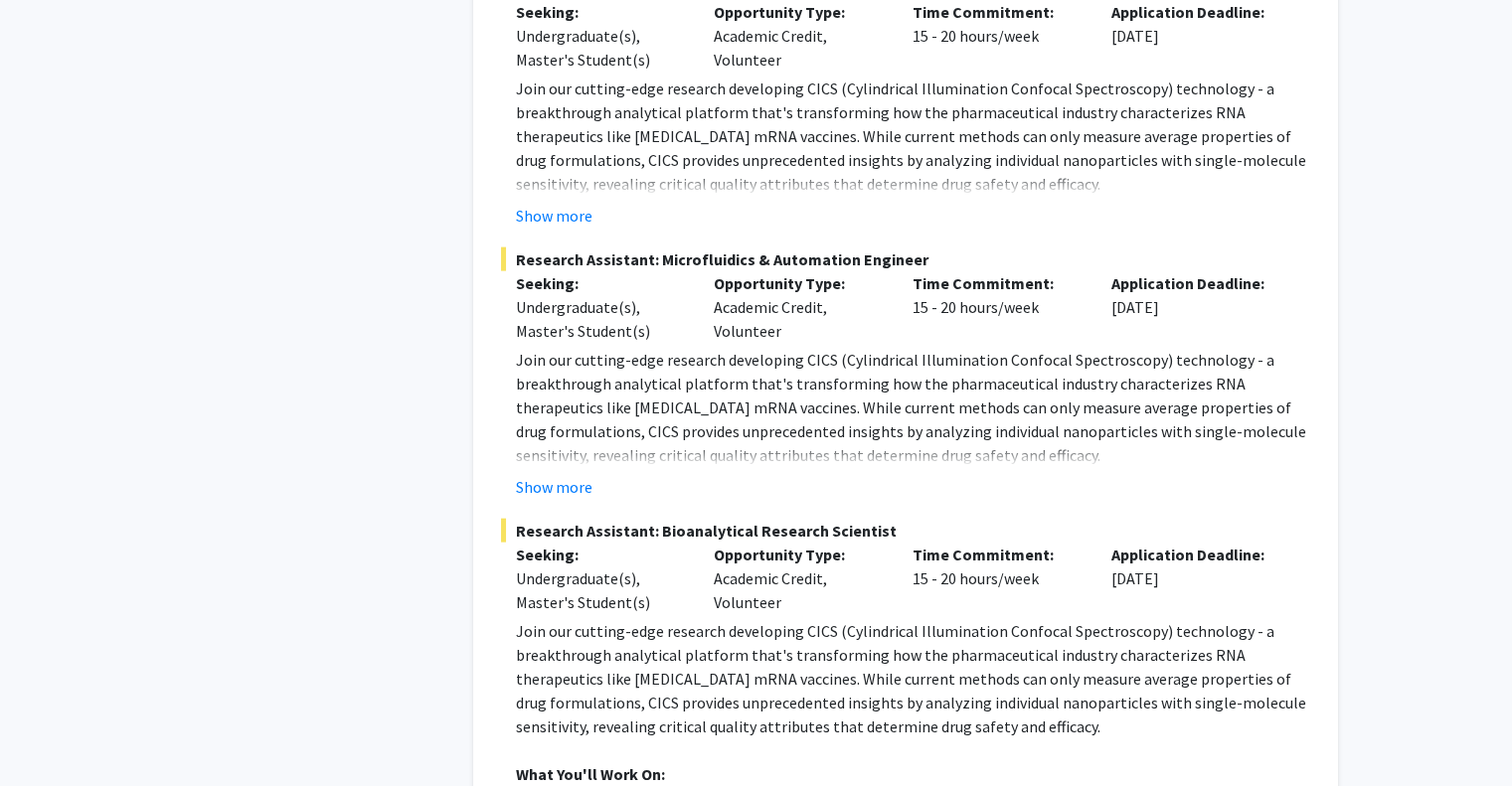 scroll, scrollTop: 8148, scrollLeft: 0, axis: vertical 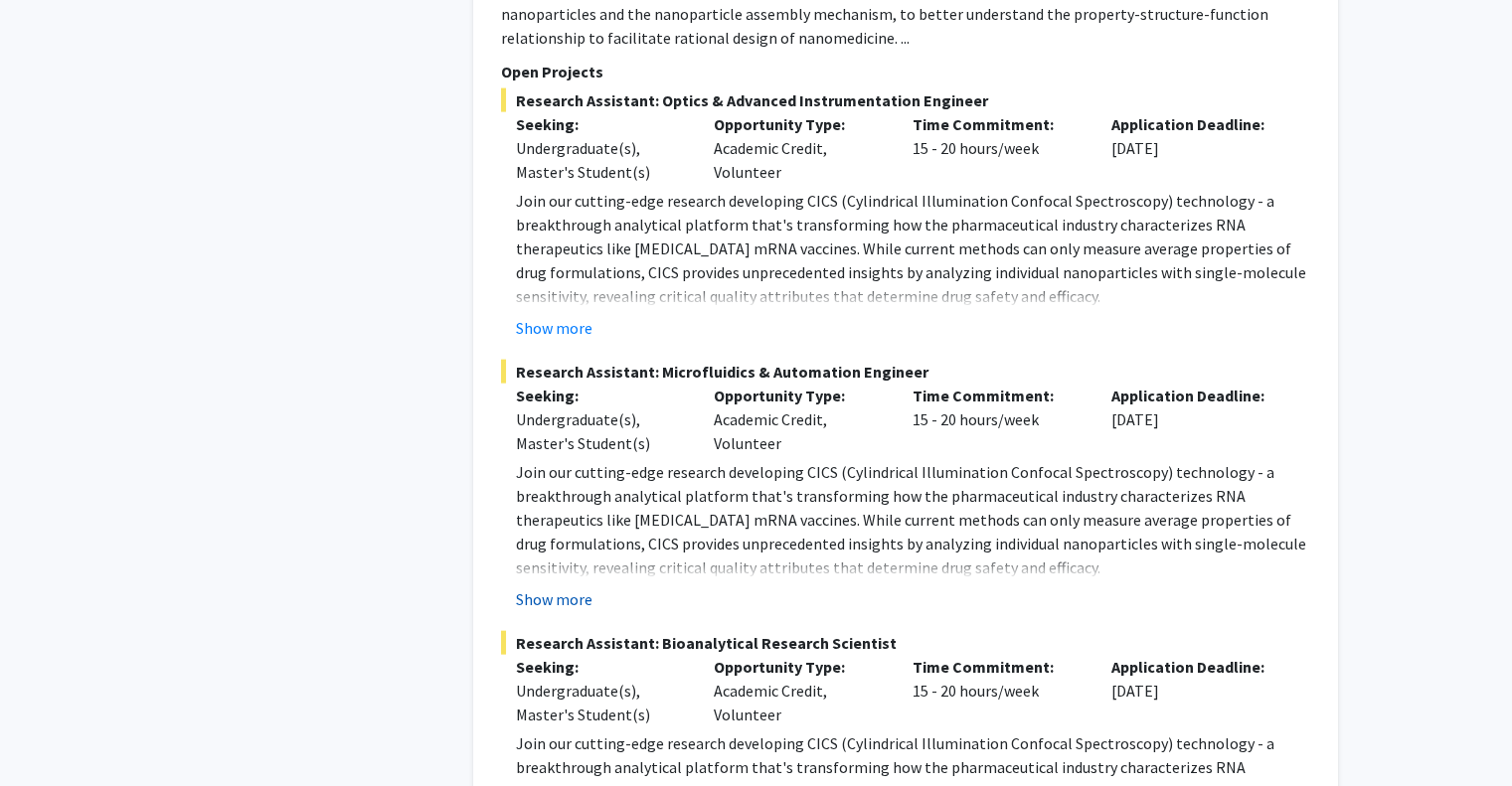 click on "Show more" 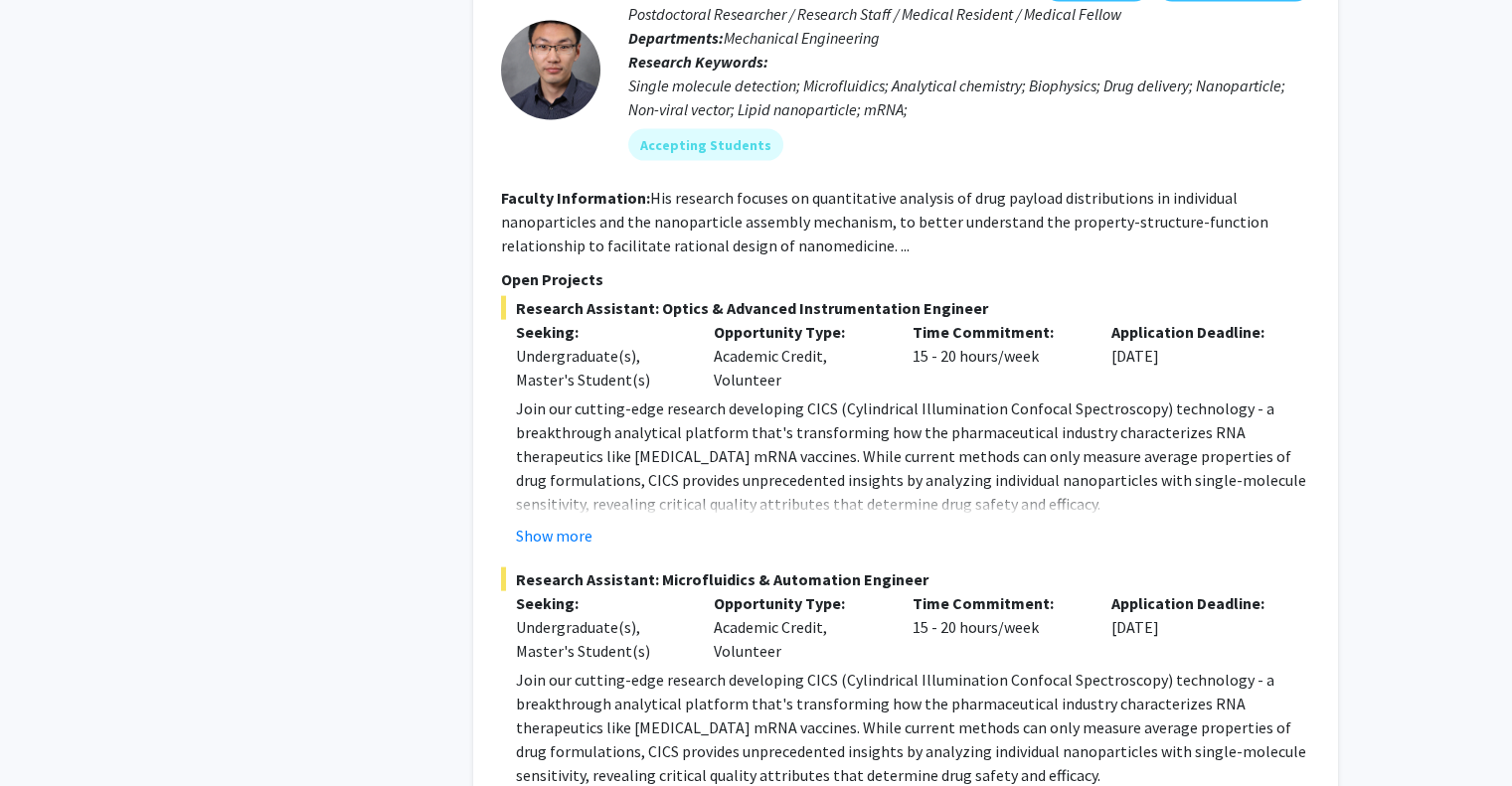 scroll, scrollTop: 7850, scrollLeft: 0, axis: vertical 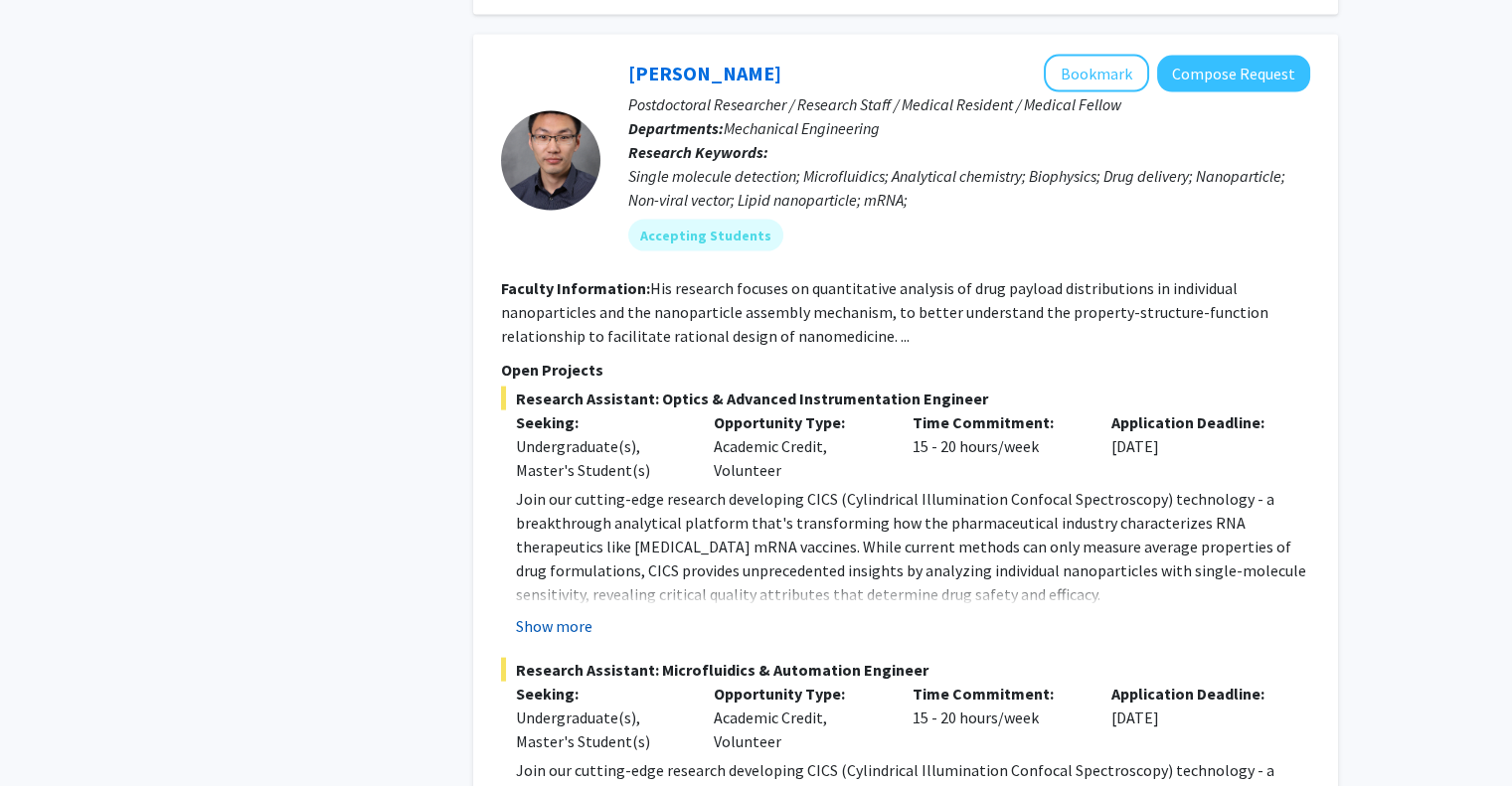 click on "Show more" 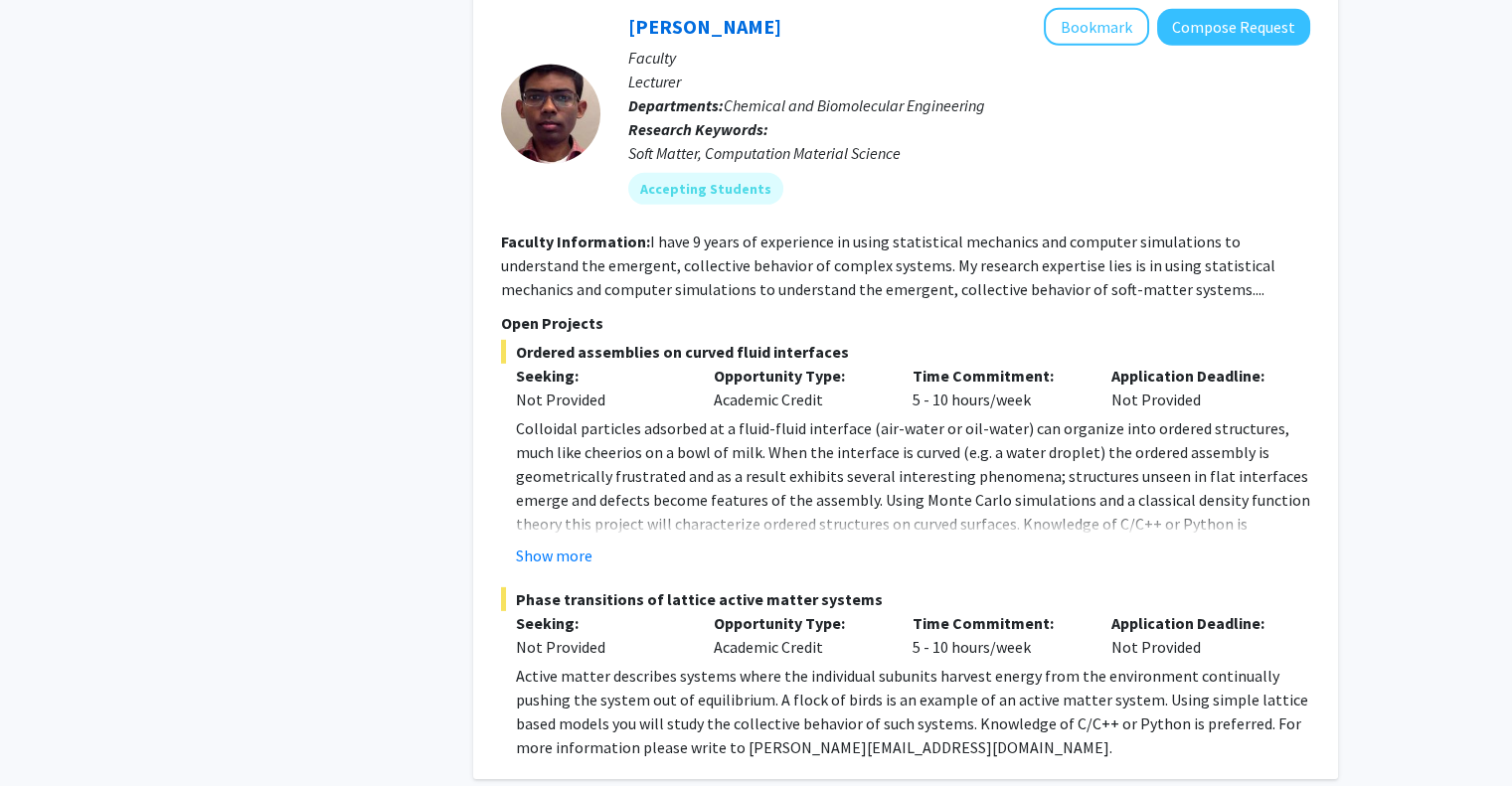 scroll, scrollTop: 11725, scrollLeft: 0, axis: vertical 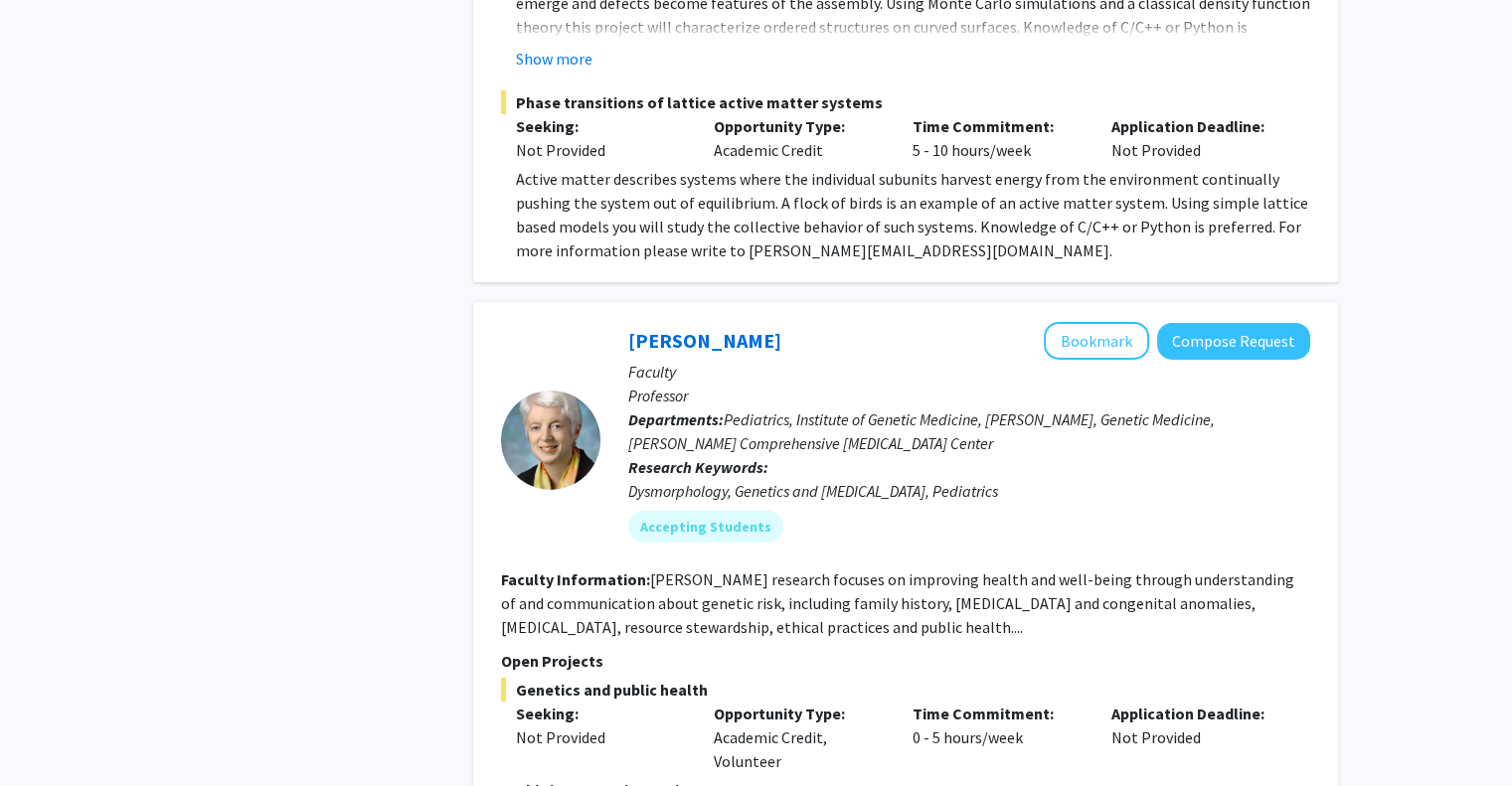 click on "Show more" 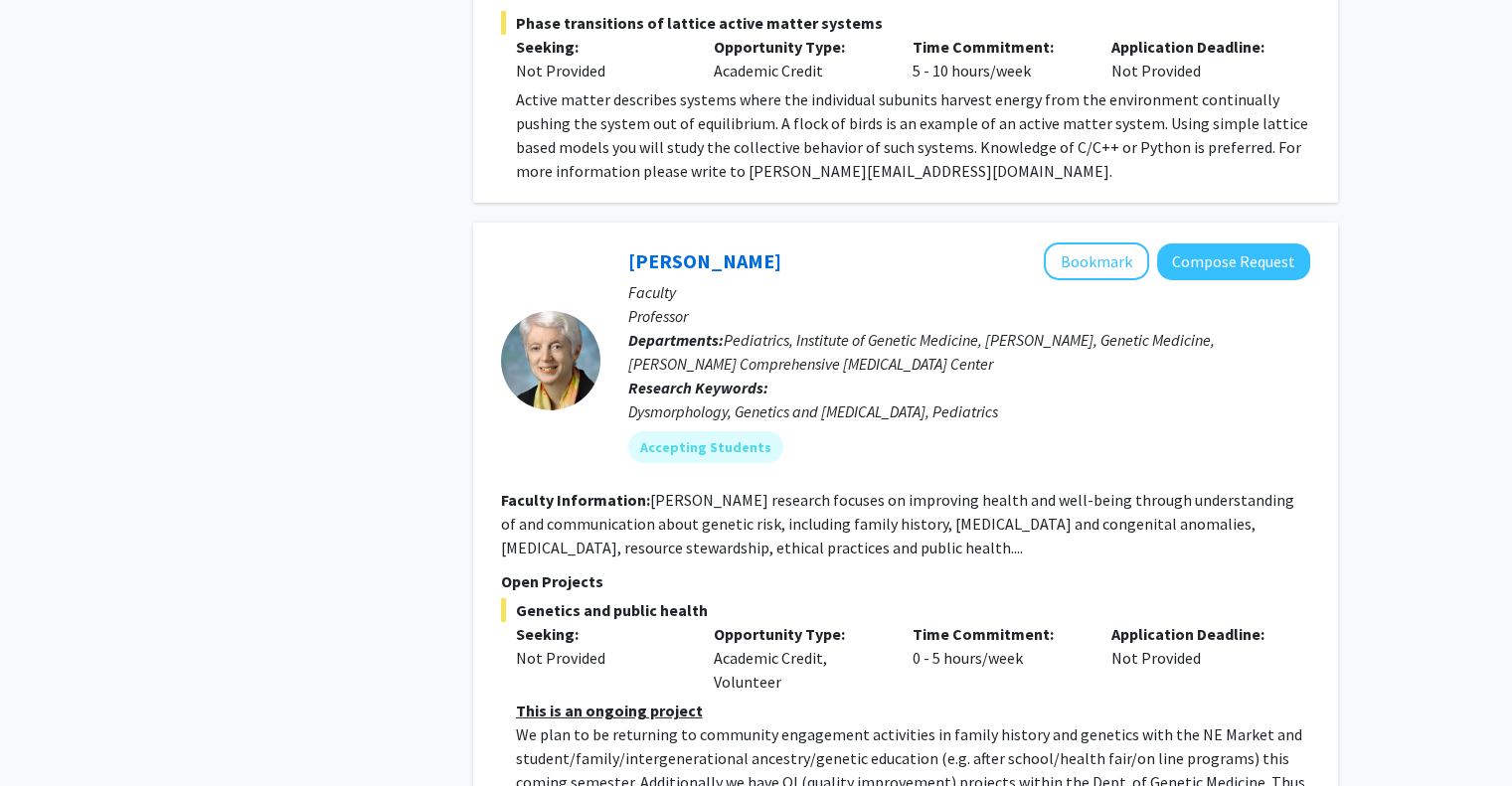 scroll, scrollTop: 11825, scrollLeft: 0, axis: vertical 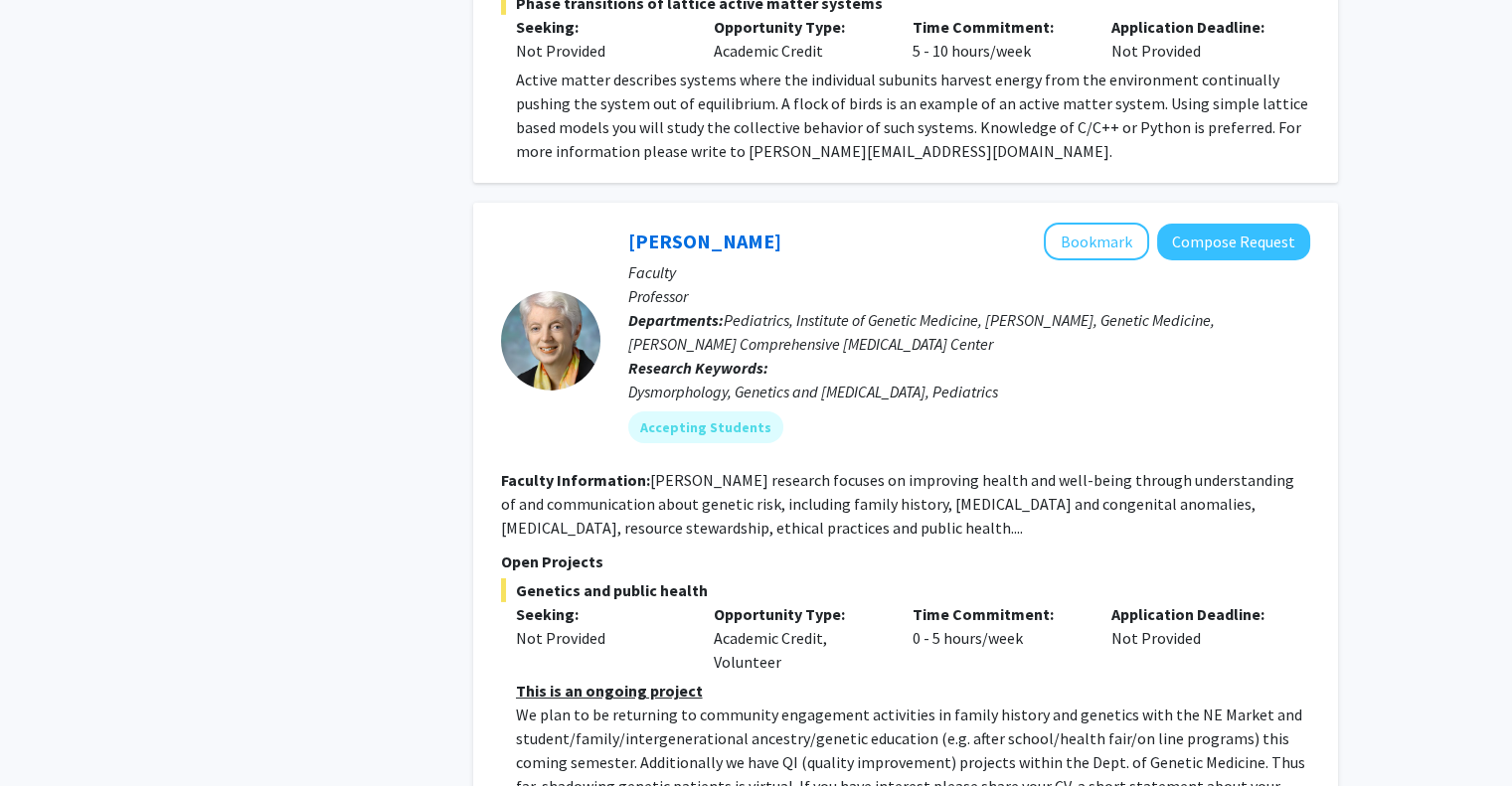 click on "2" 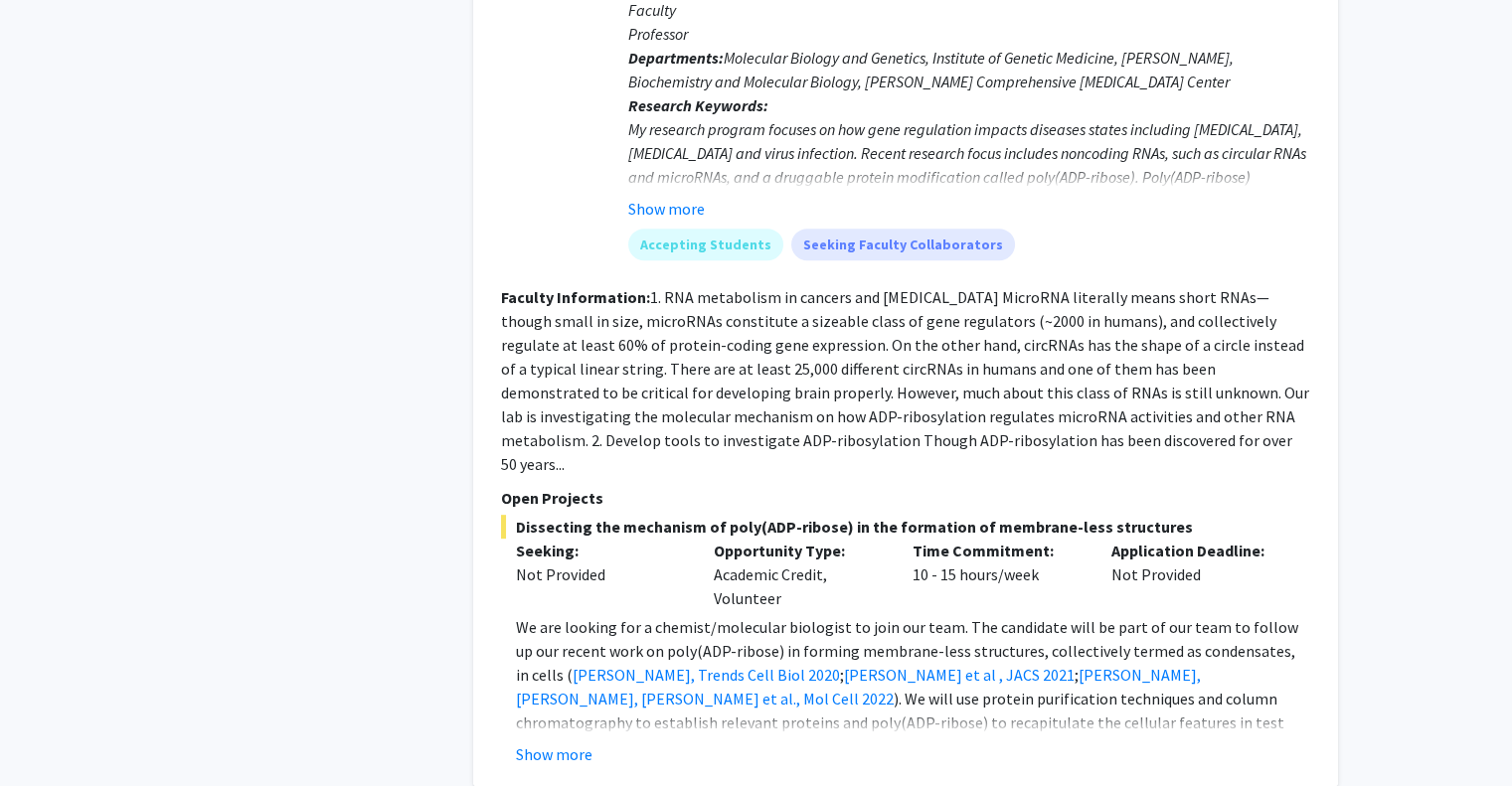 scroll, scrollTop: 1987, scrollLeft: 0, axis: vertical 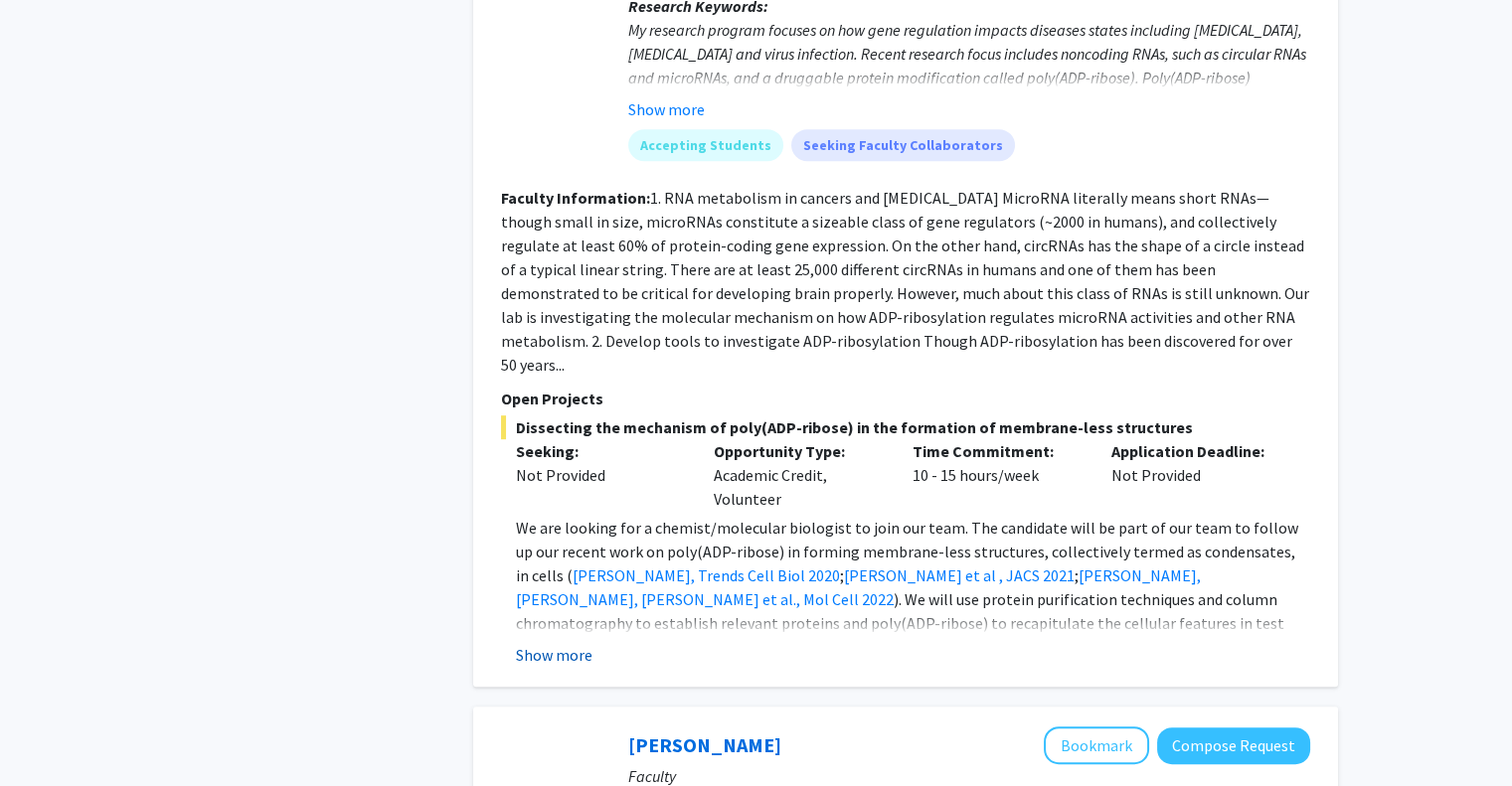 click on "Show more" 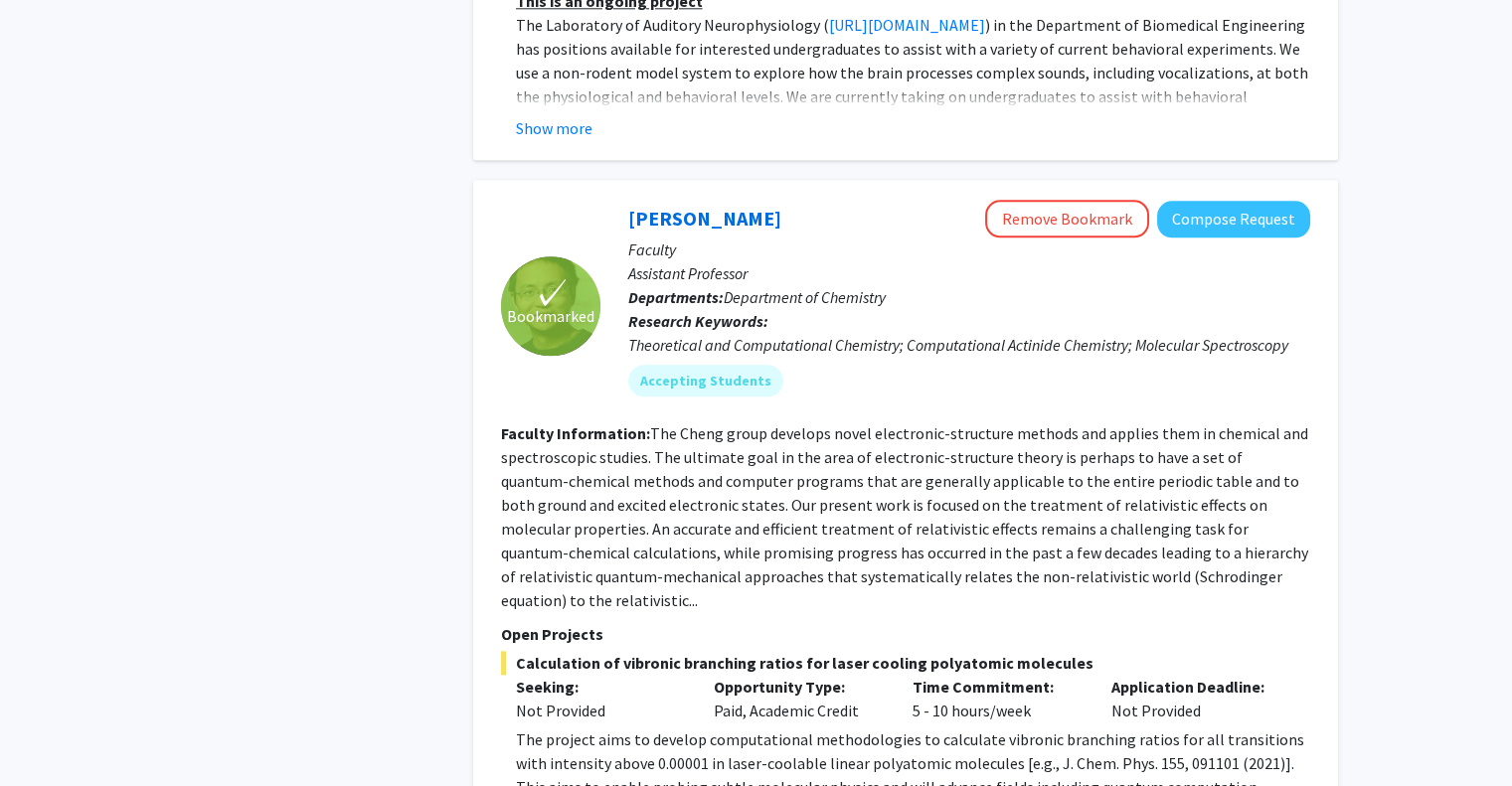 scroll, scrollTop: 4273, scrollLeft: 0, axis: vertical 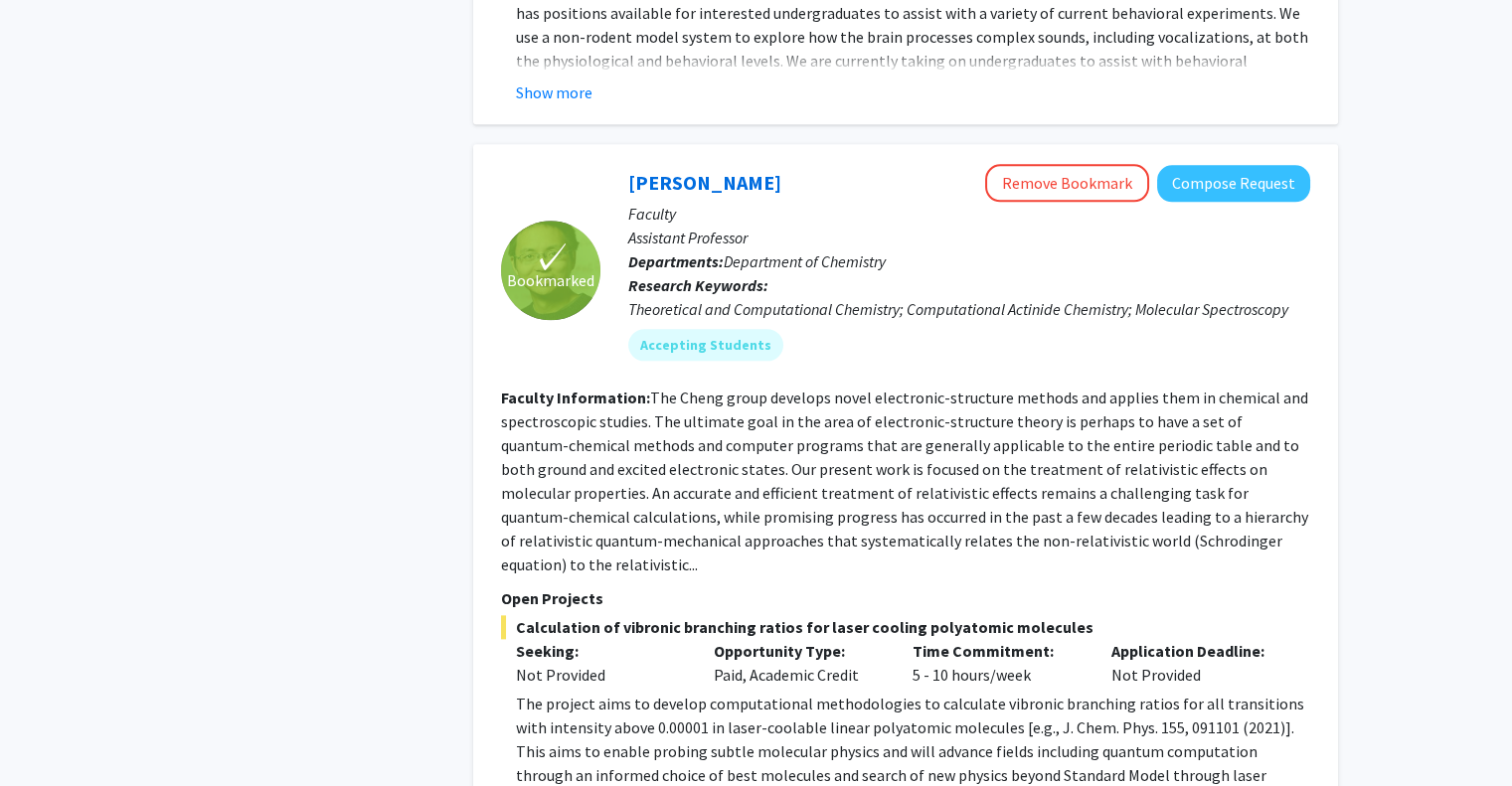 click on "Show more" 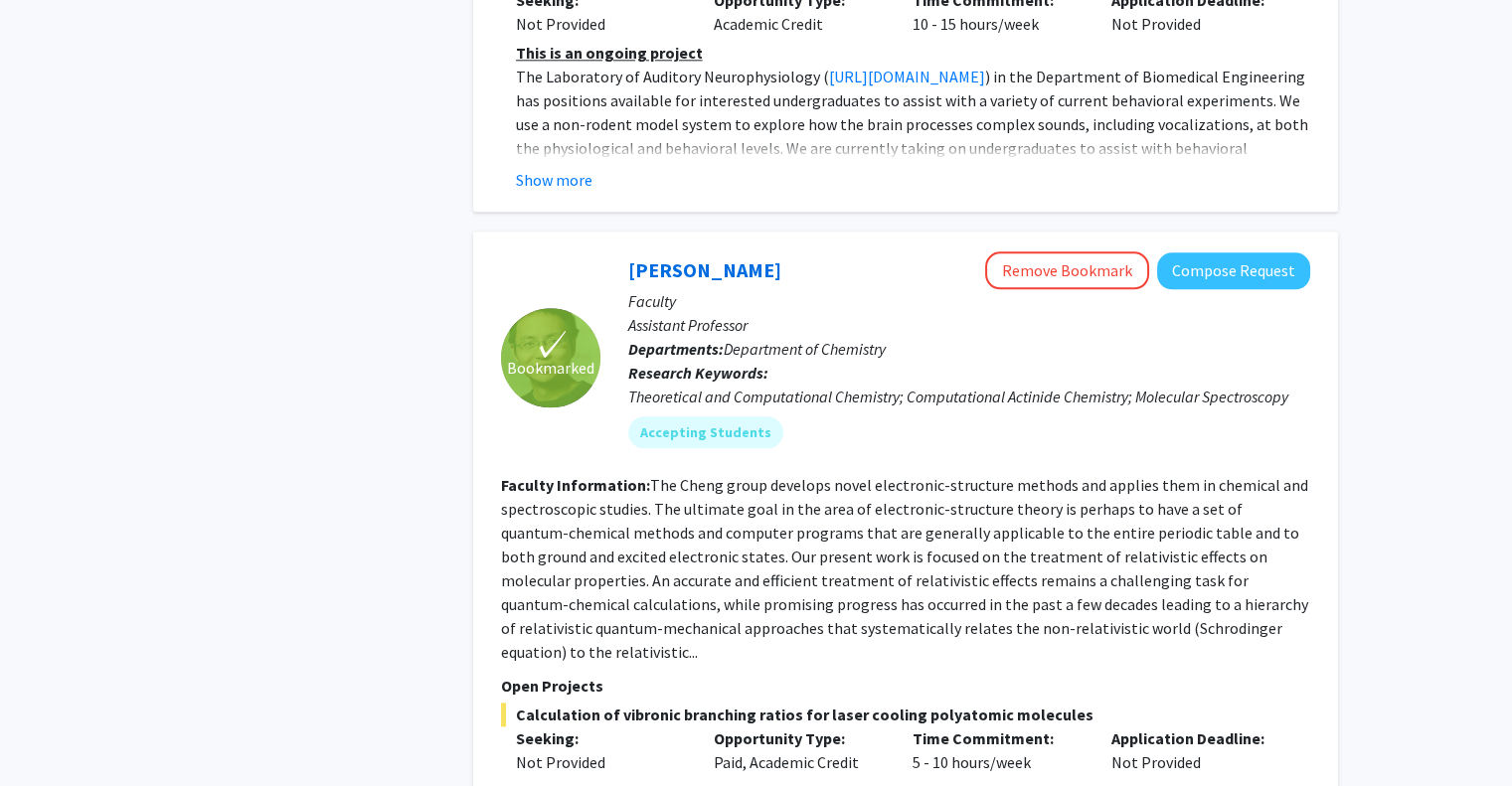 scroll, scrollTop: 4173, scrollLeft: 0, axis: vertical 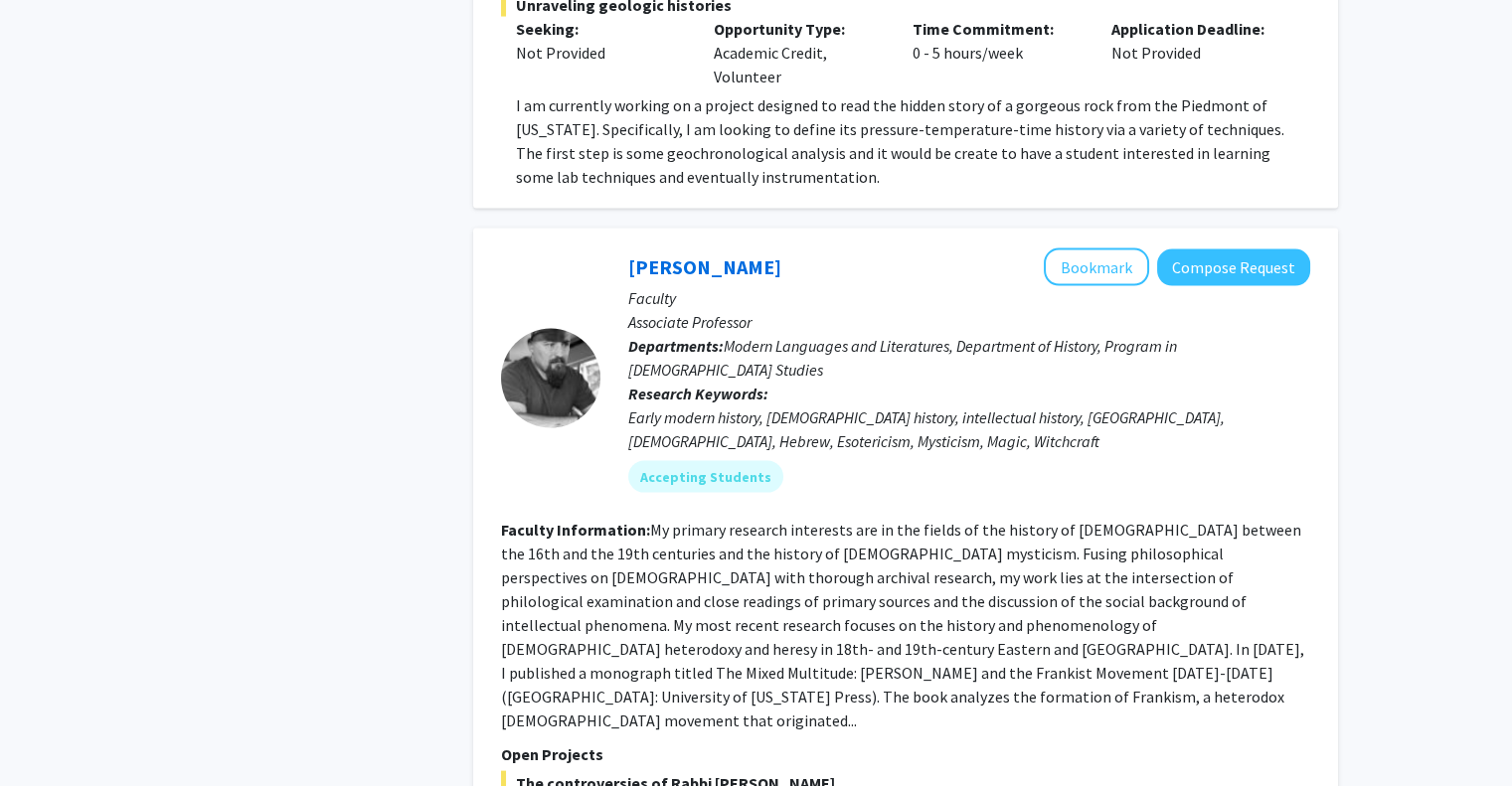 click on "3" 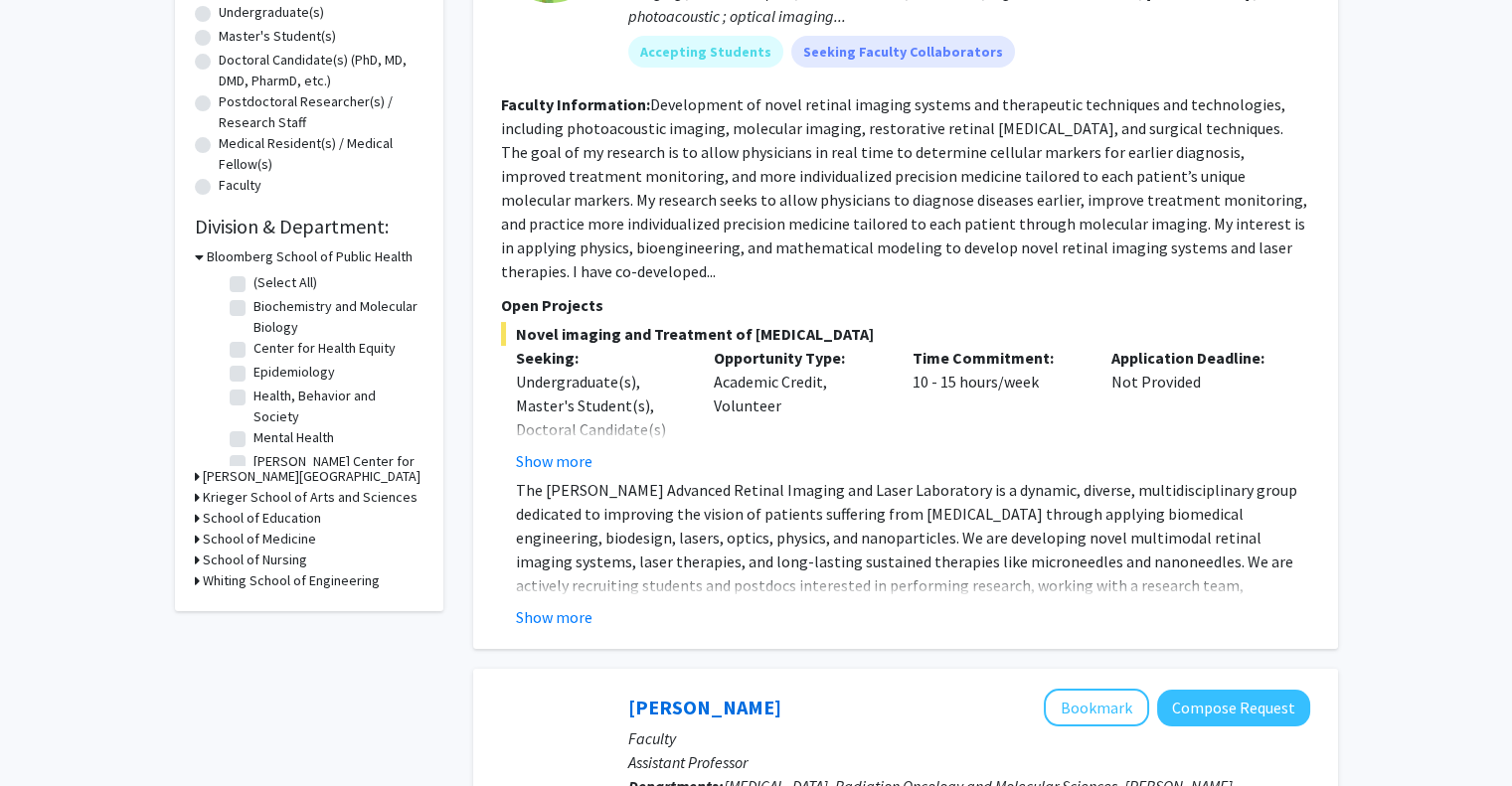 scroll, scrollTop: 0, scrollLeft: 0, axis: both 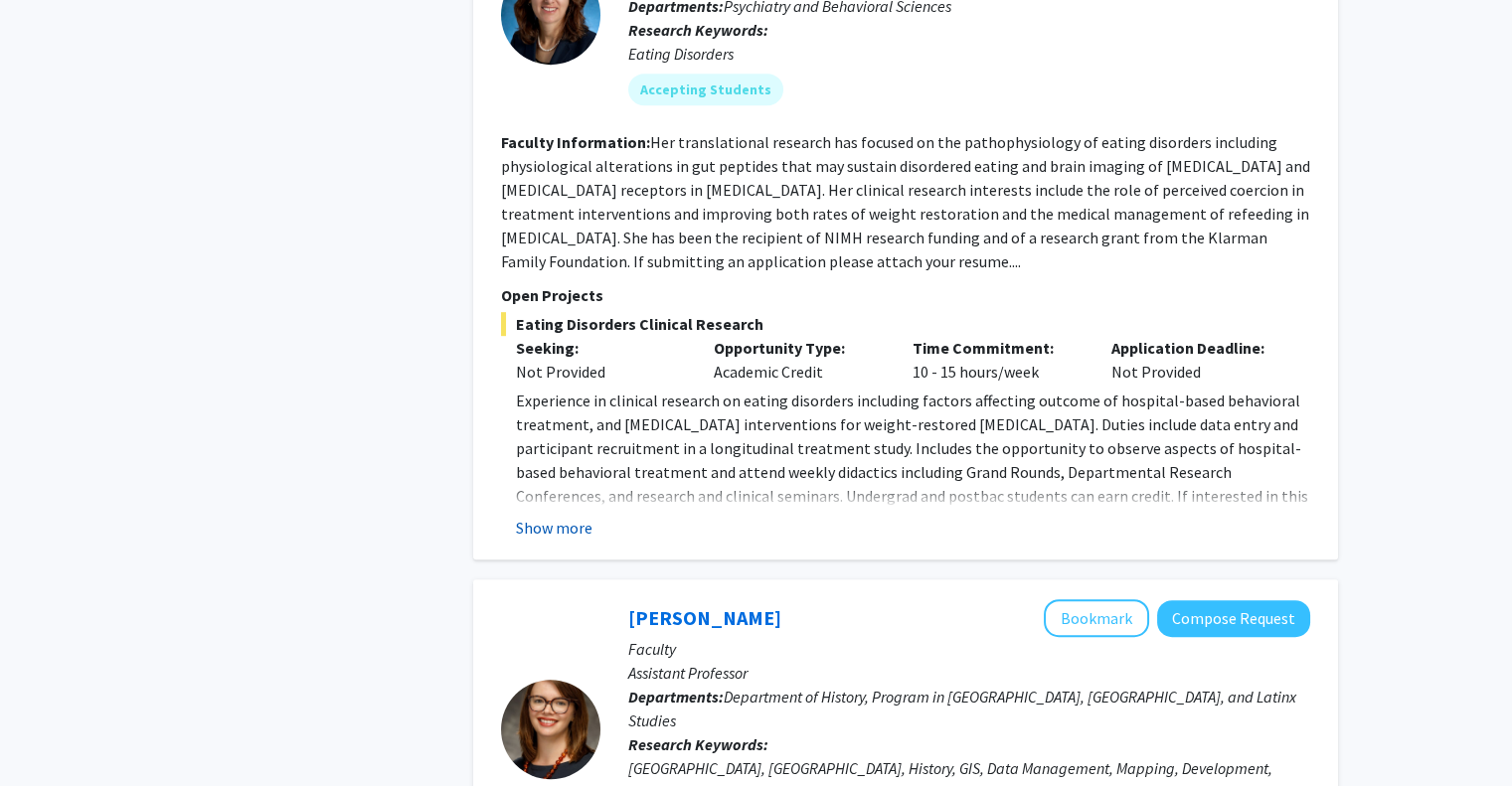 click on "Show more" 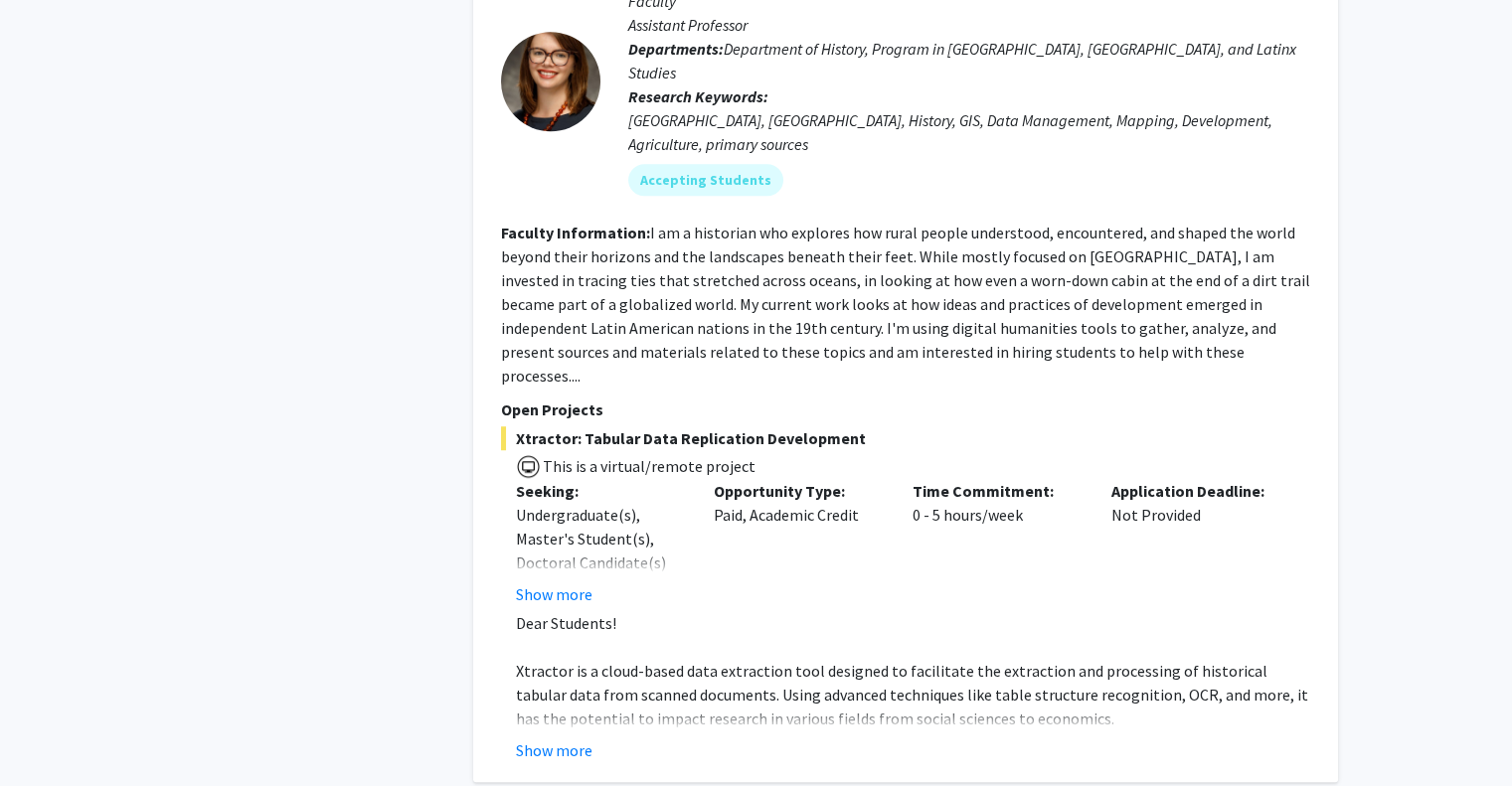 scroll, scrollTop: 2782, scrollLeft: 0, axis: vertical 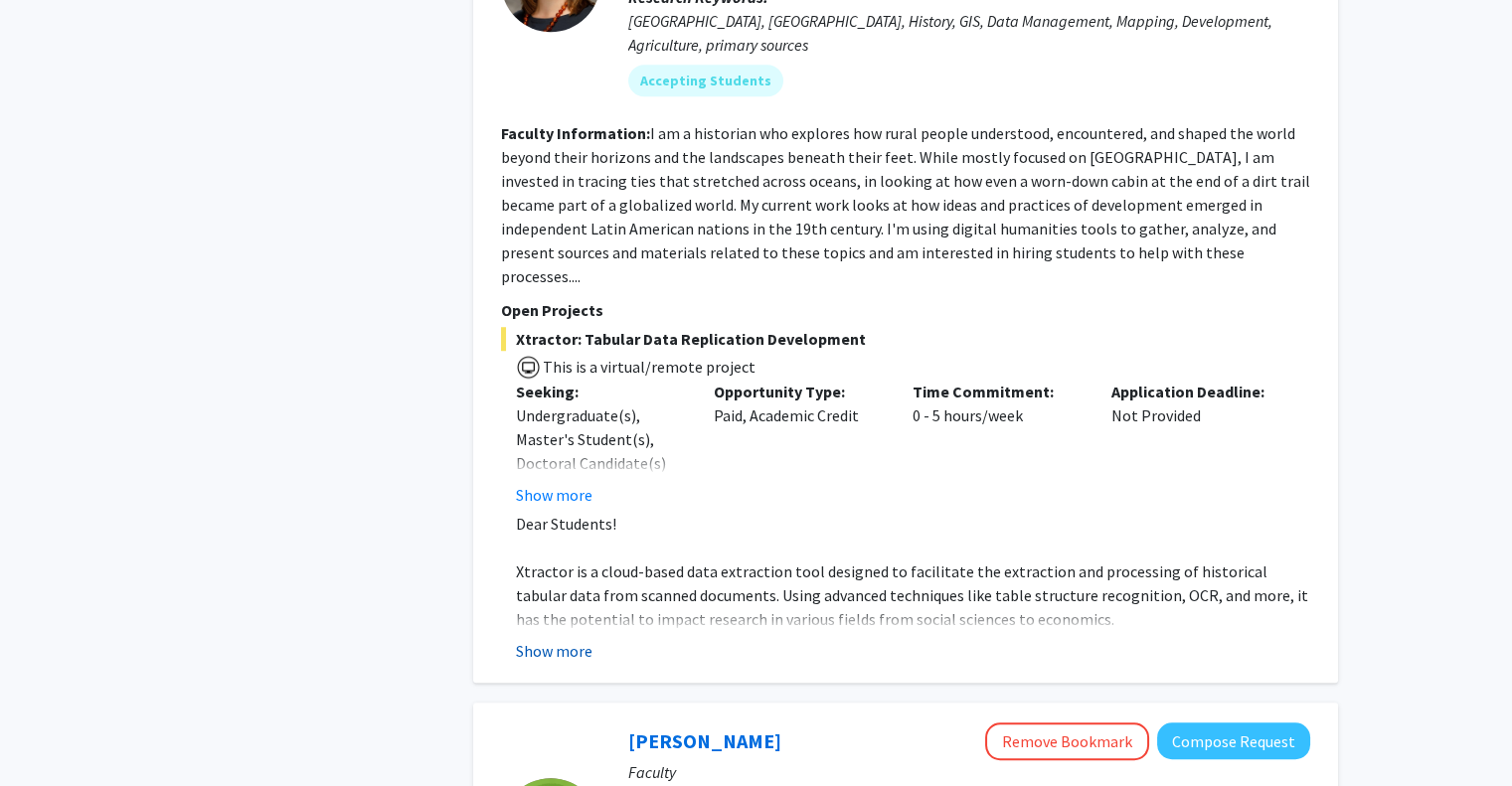 click on "Show more" 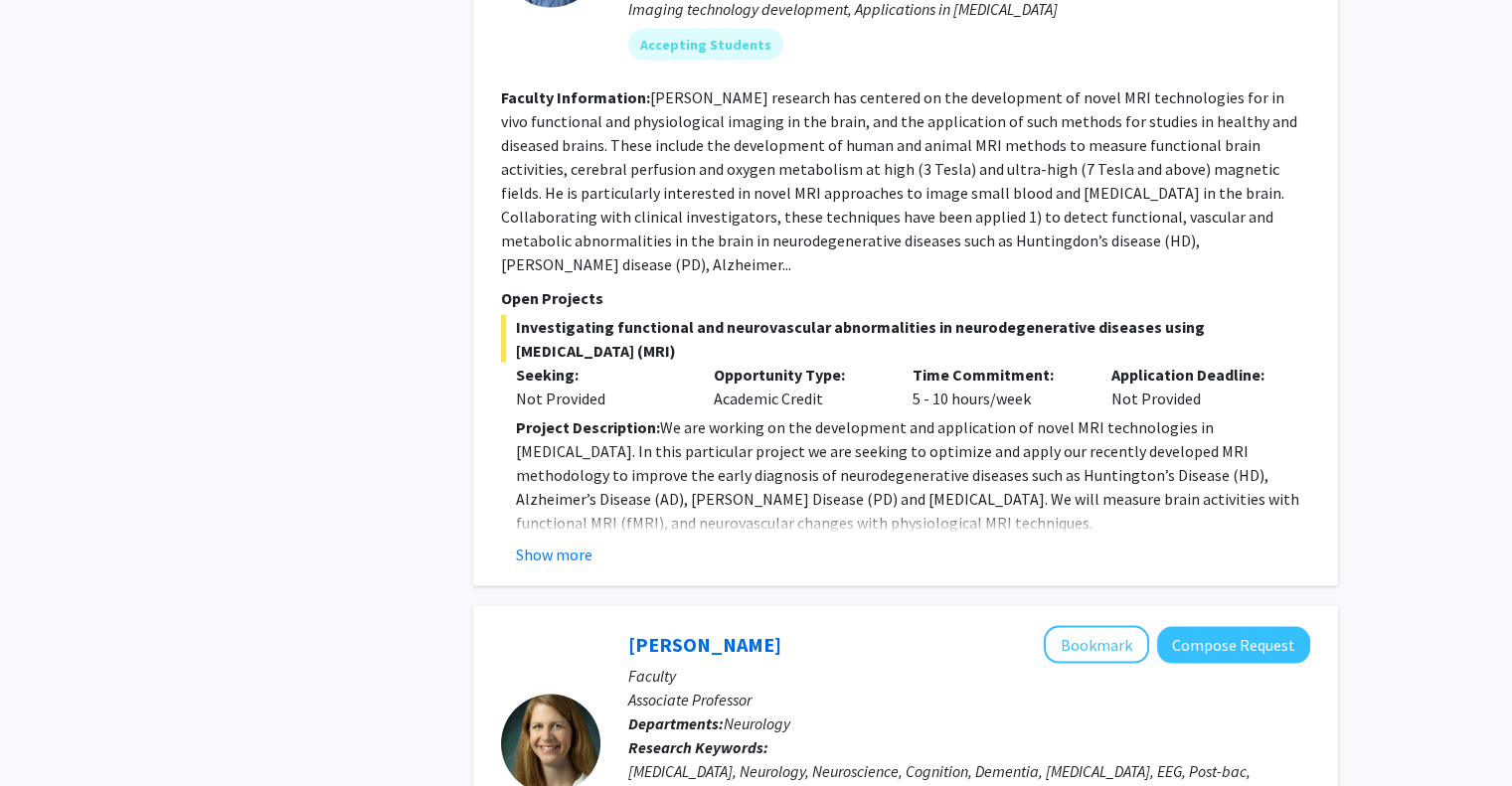 scroll, scrollTop: 7254, scrollLeft: 0, axis: vertical 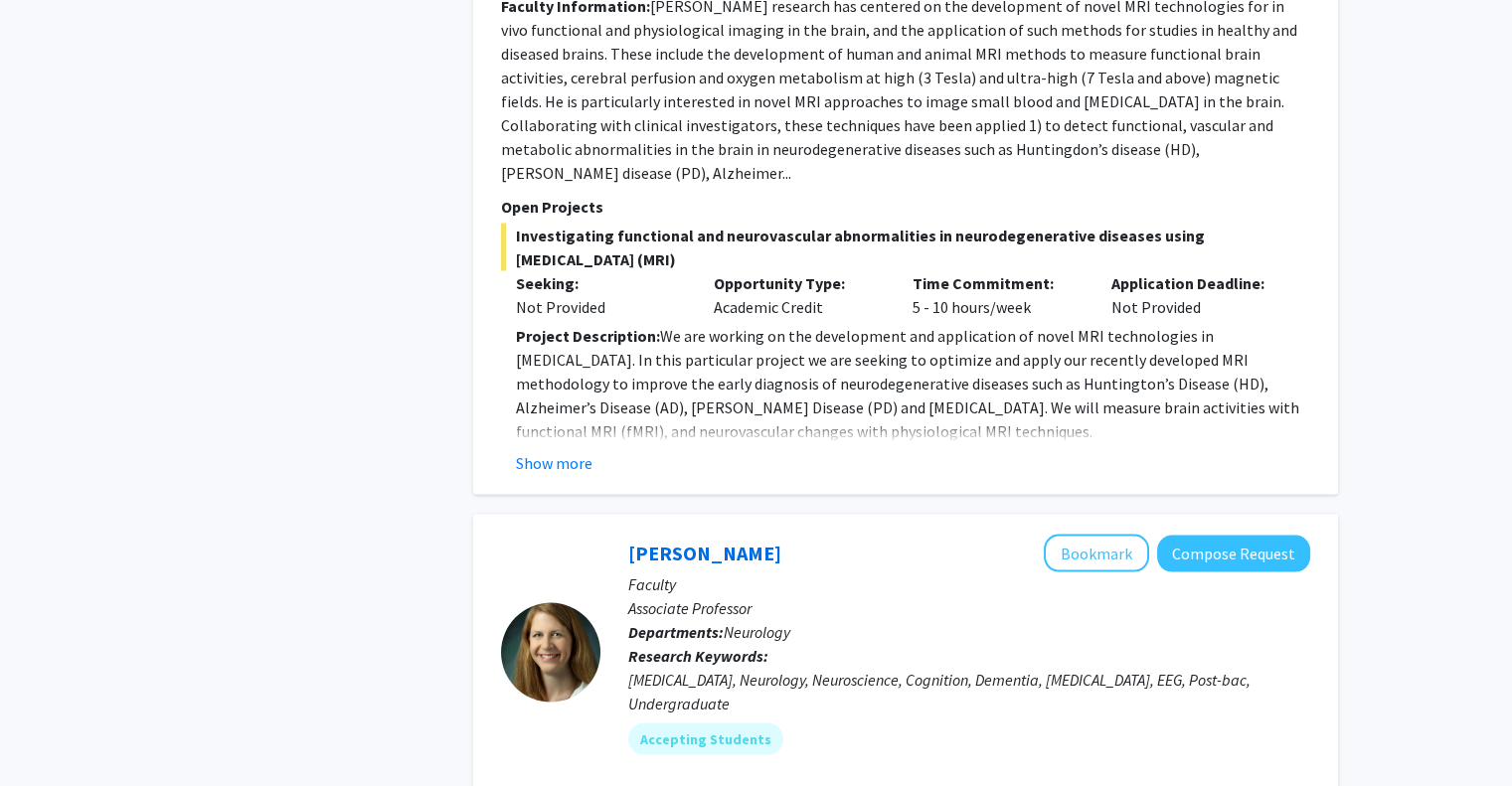 click on "I am an epileptologist in the department of Neurology.  I see patients with epilepsy, from the first seizure to medically intractable epilepsy including surgical cases.  I am especially interested in women of childbearing age with epilepsy, and new-onset unexplained epilepsy in older adults.  My research involves these special populations in epilepsy.
I am studying late-onset epilepsy, and the cognitive implications of epilepsy in this population.  I am enrolling patients for neuropsychological evaluations, EEG studies, and biomarker testing.  I also collaborate with colleagues at other institutions interested in these special populations...." 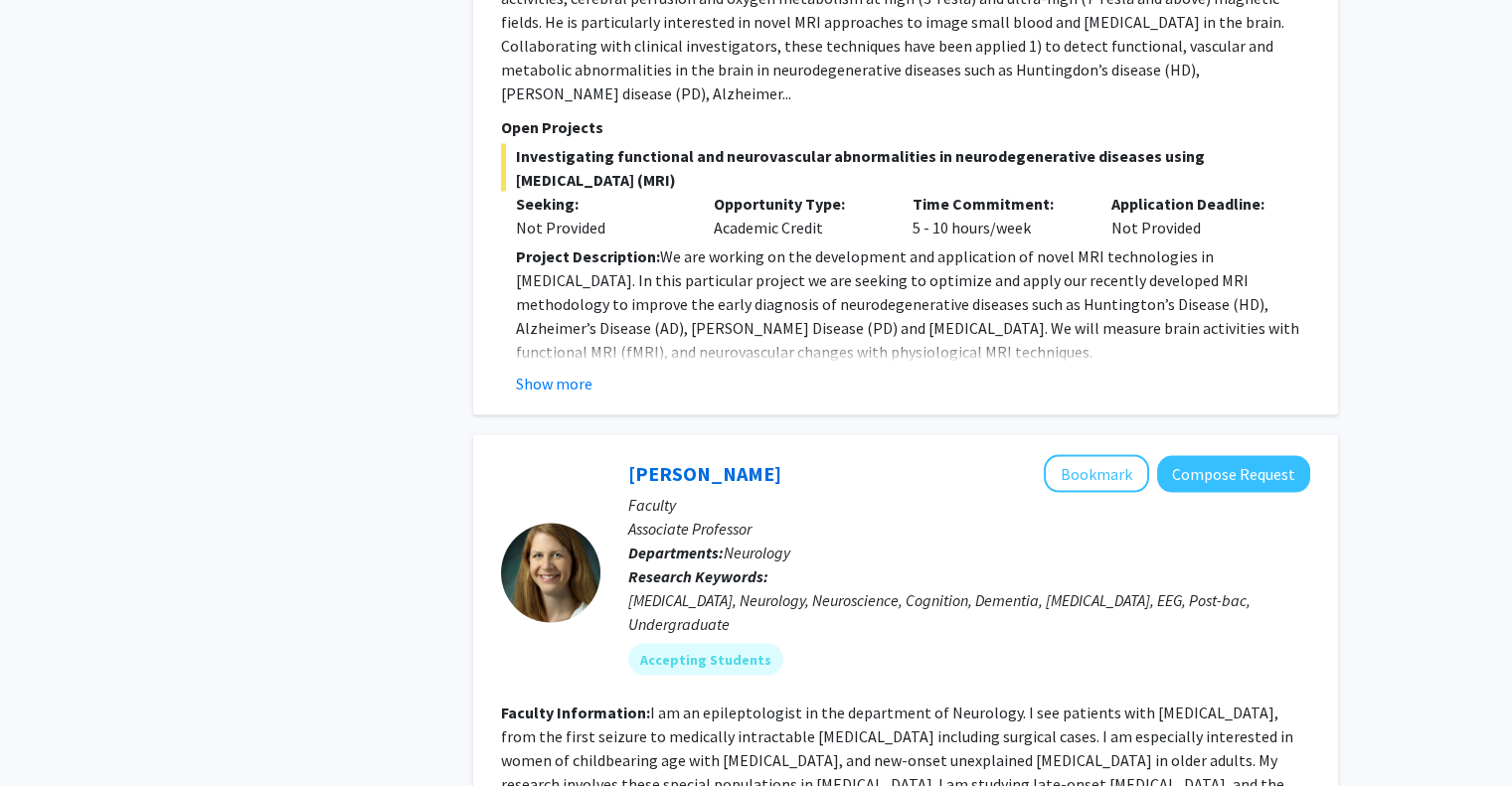 scroll, scrollTop: 7353, scrollLeft: 0, axis: vertical 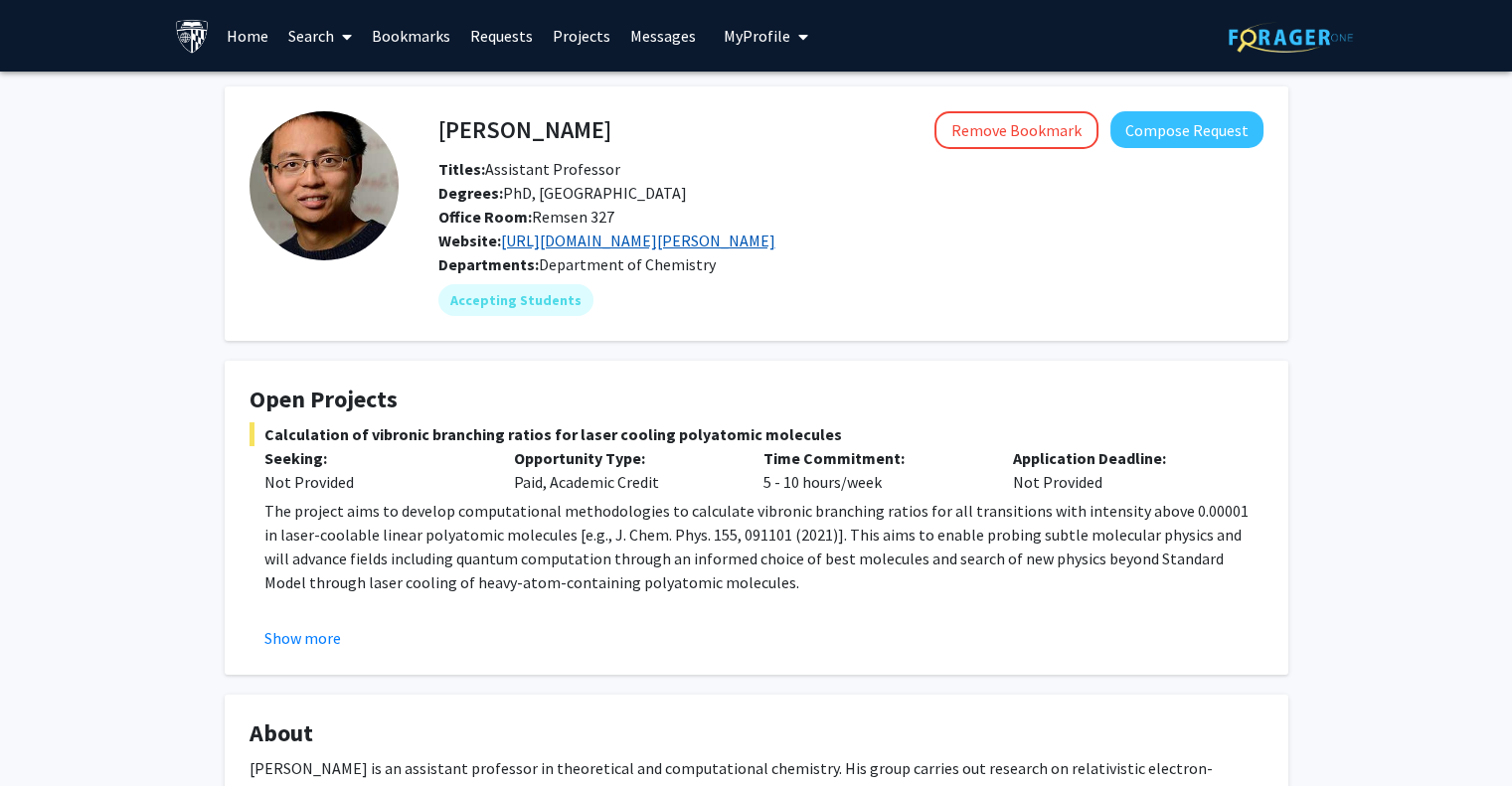 click on "https://sites.krieger.jhu.edu/cheng/" 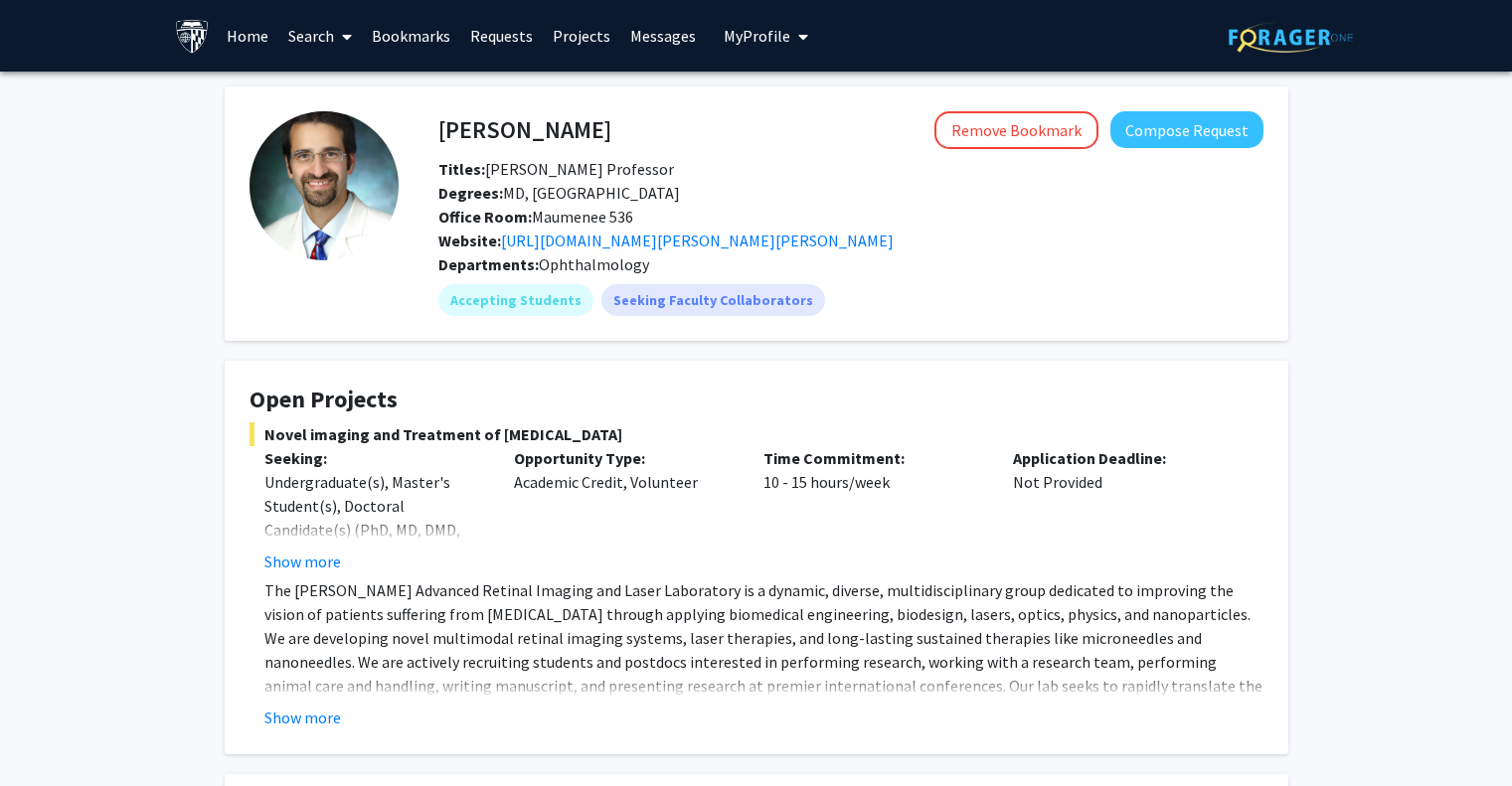 scroll, scrollTop: 0, scrollLeft: 0, axis: both 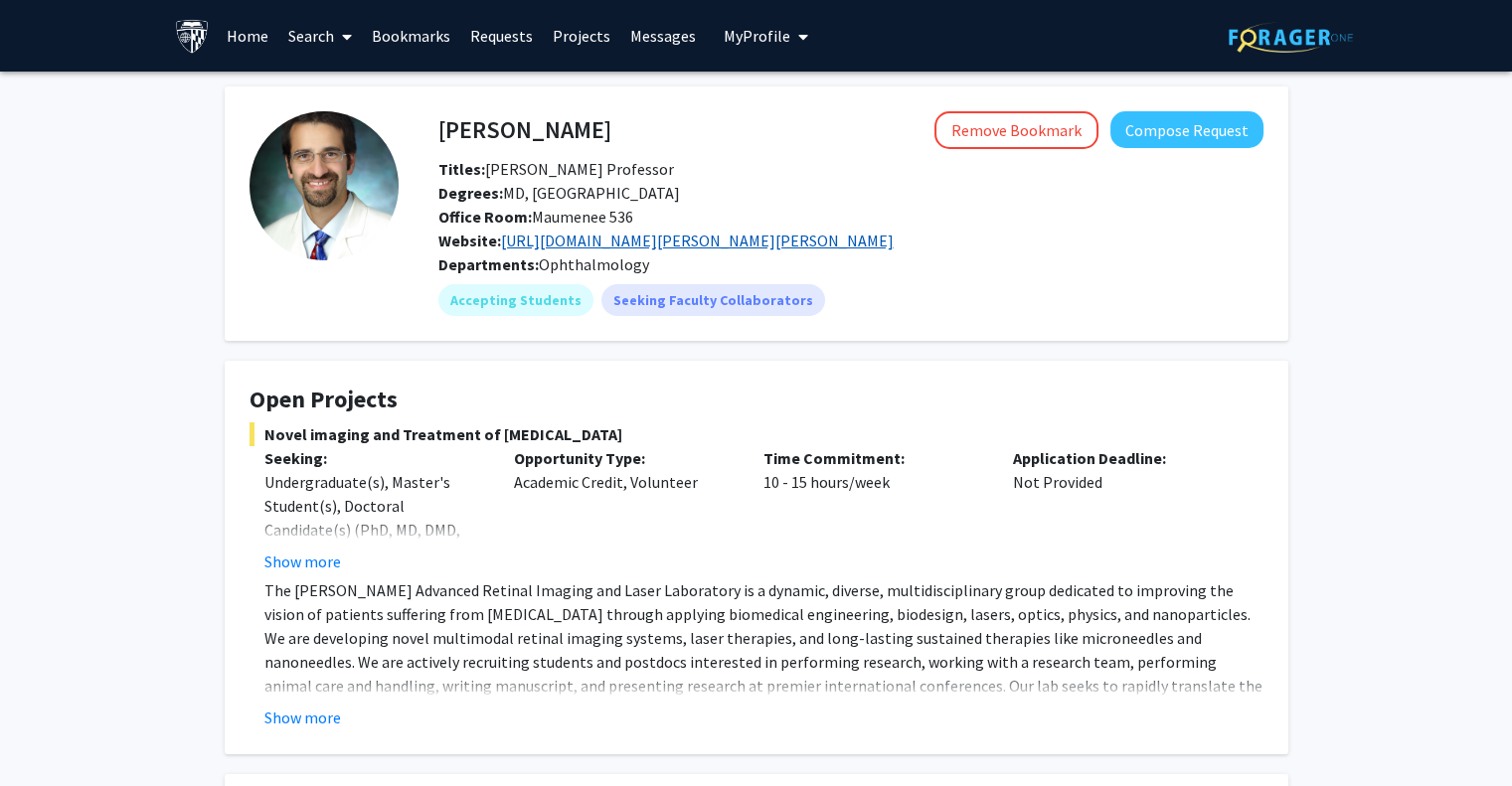 click on "[URL][DOMAIN_NAME][PERSON_NAME][PERSON_NAME]" 